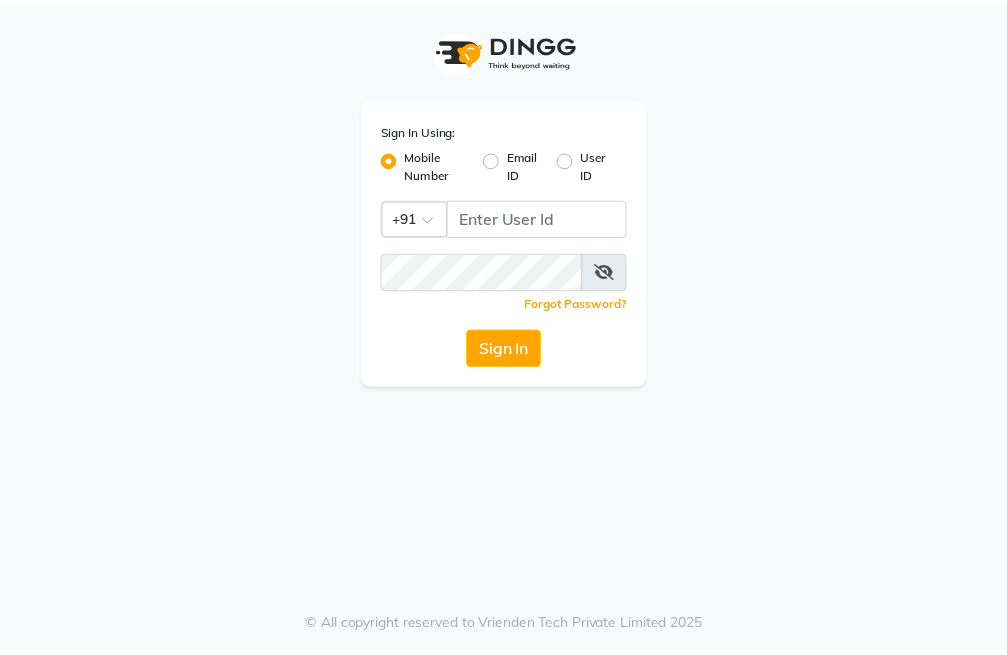 scroll, scrollTop: 0, scrollLeft: 0, axis: both 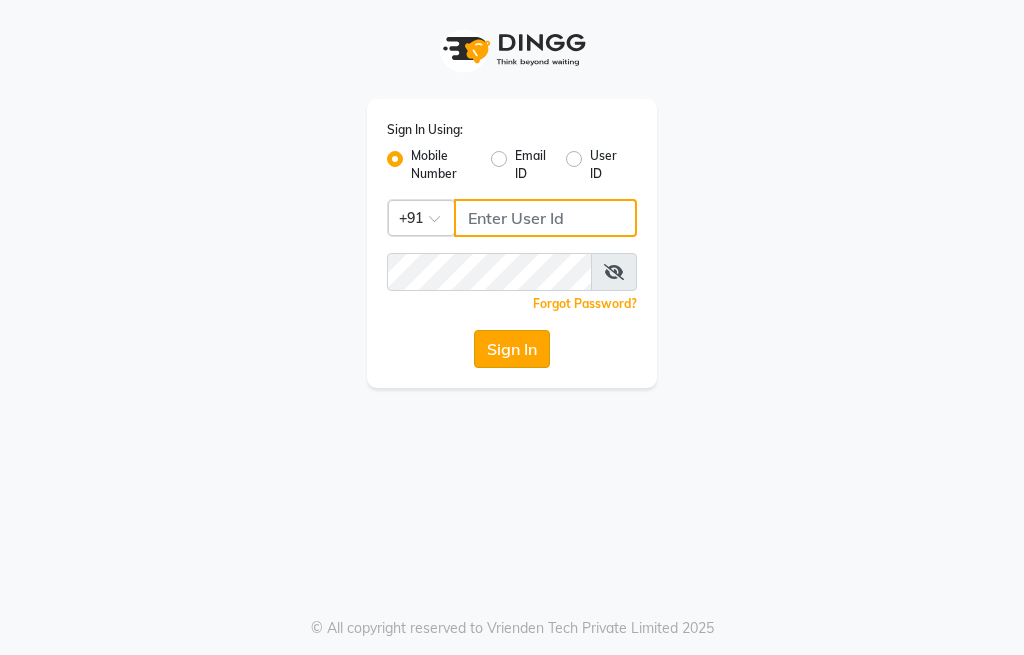 type on "[PHONE]" 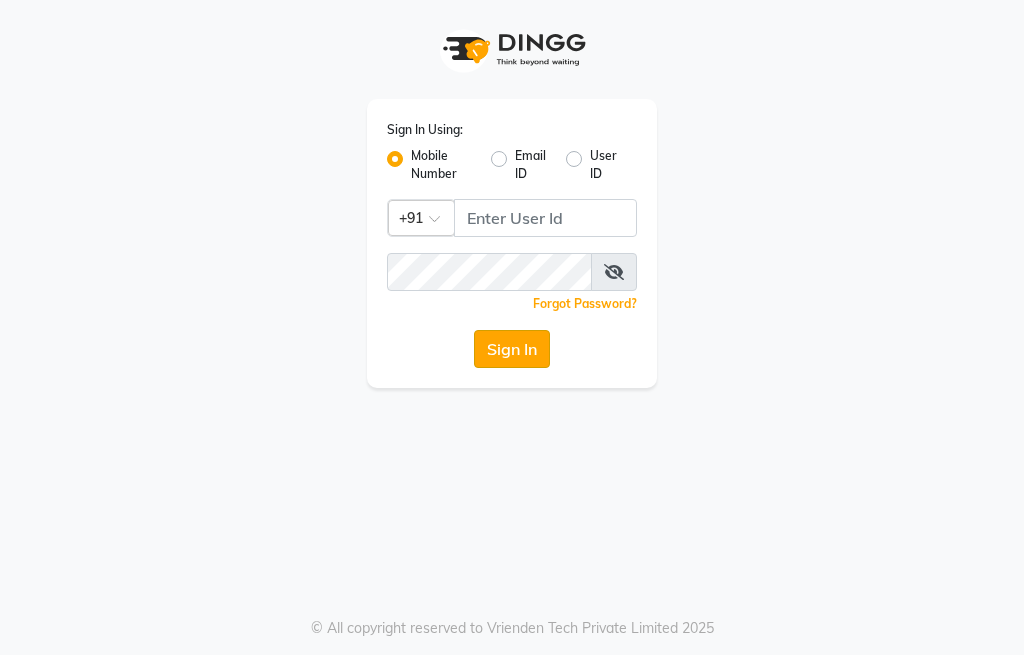 click on "Sign In" 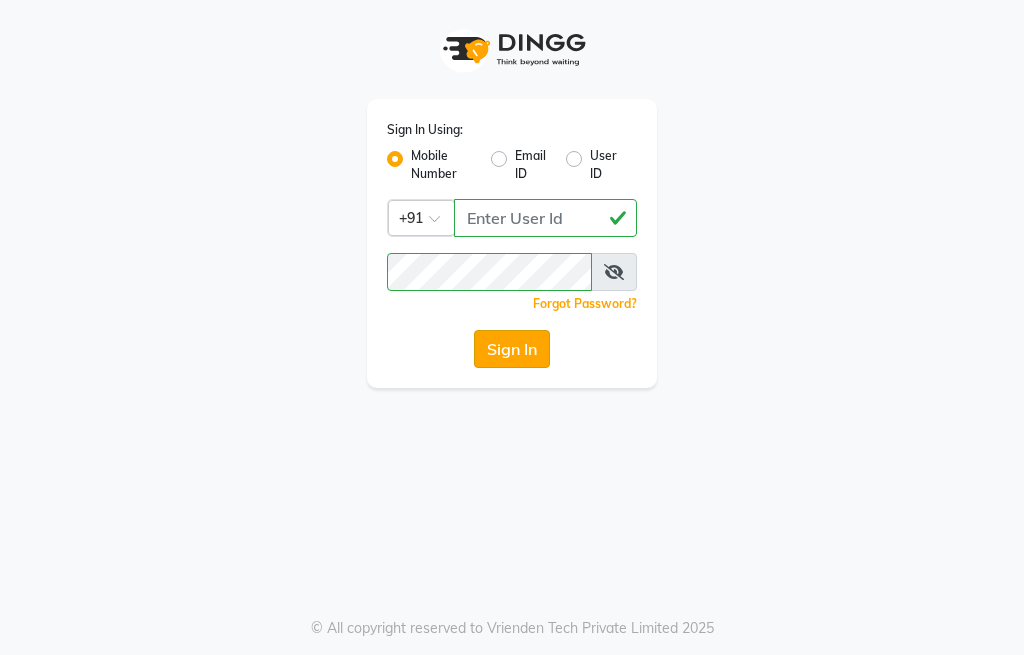 click on "Sign In" 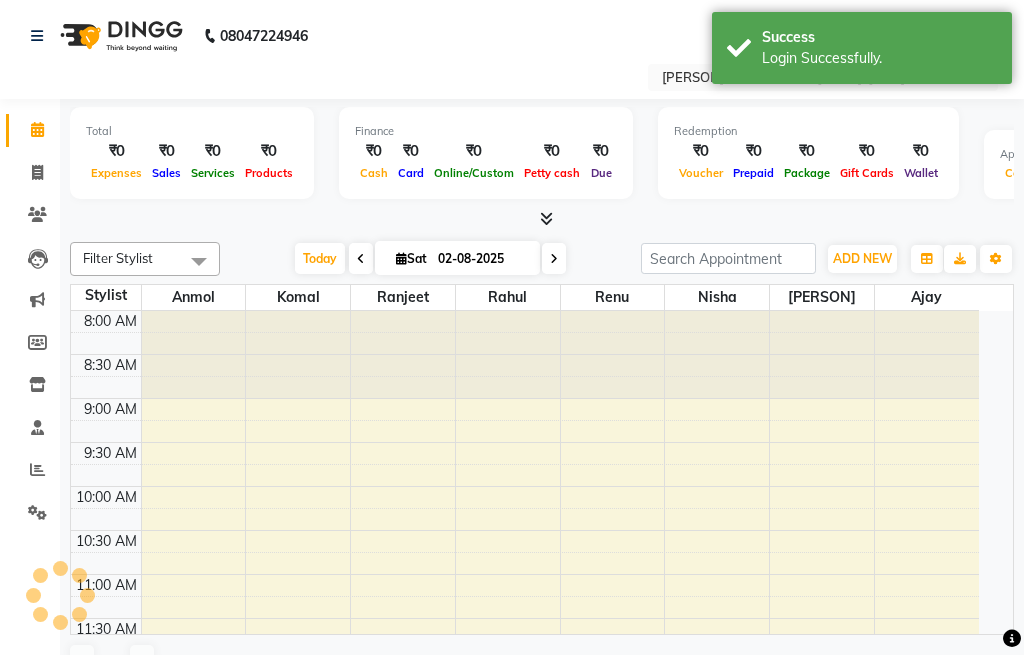 select on "en" 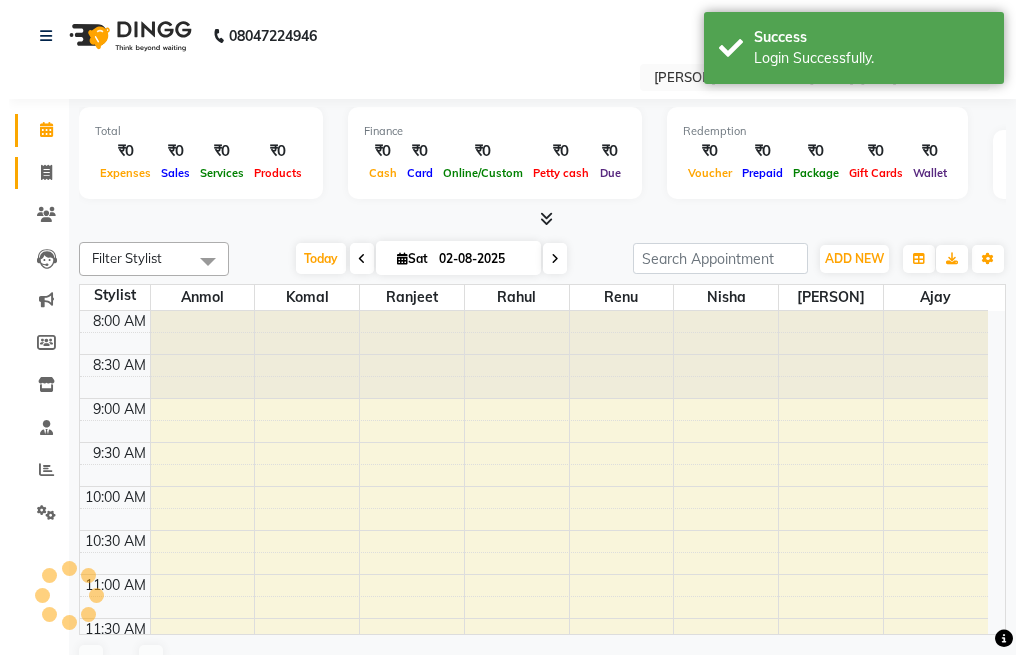 scroll, scrollTop: 0, scrollLeft: 0, axis: both 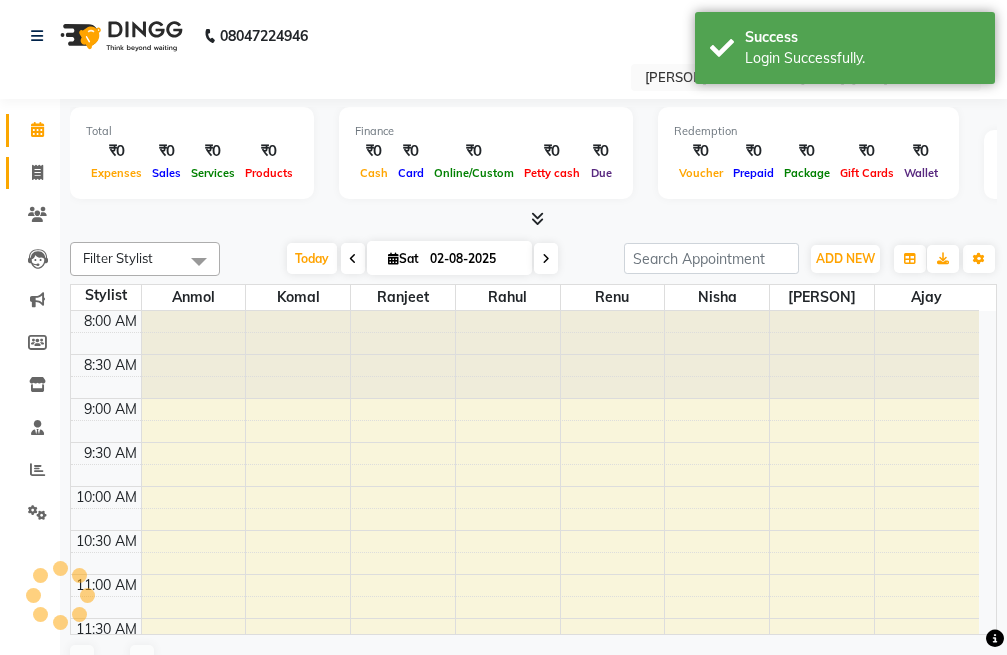 click 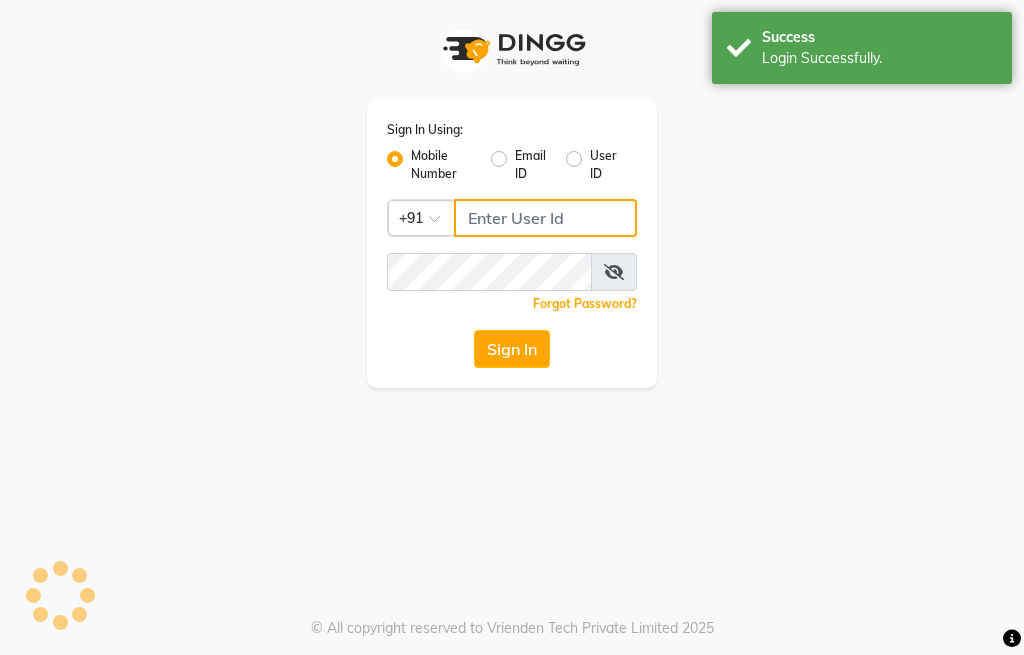 type on "[PHONE]" 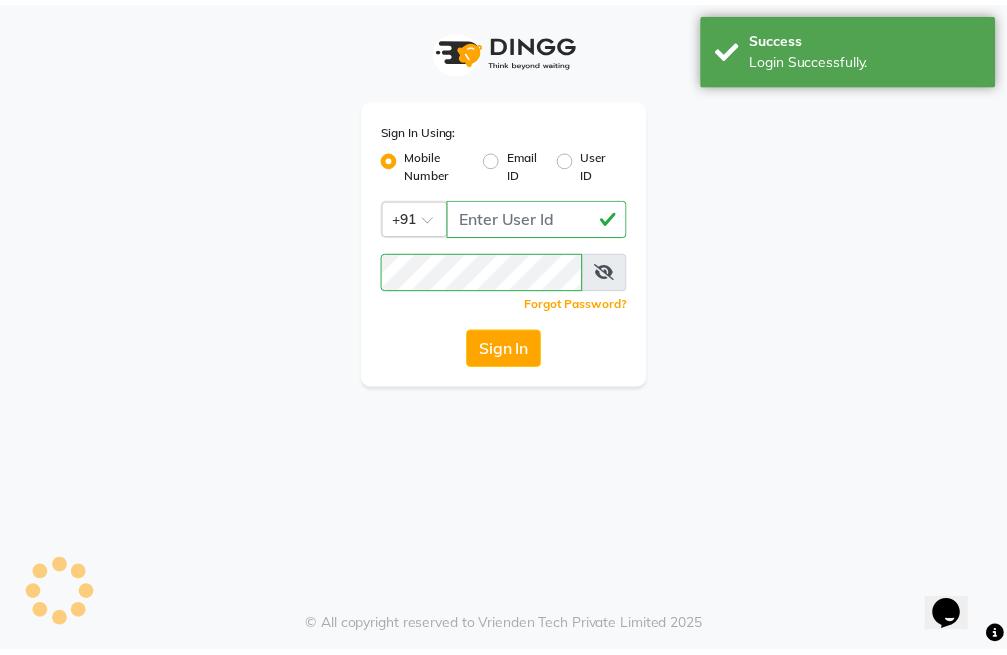 scroll, scrollTop: 0, scrollLeft: 0, axis: both 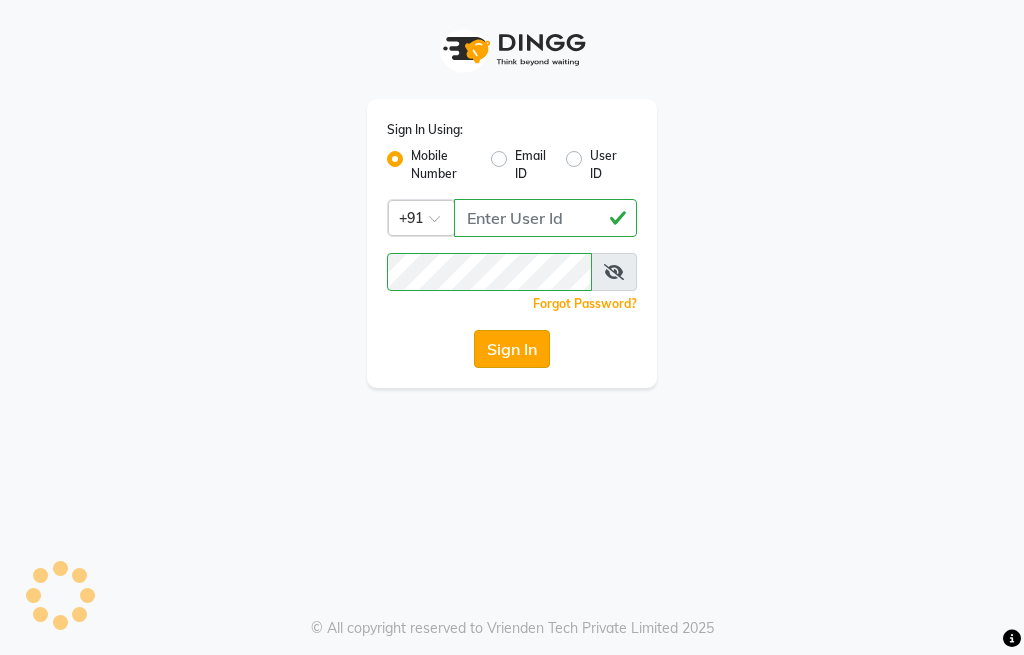 click on "Sign In" 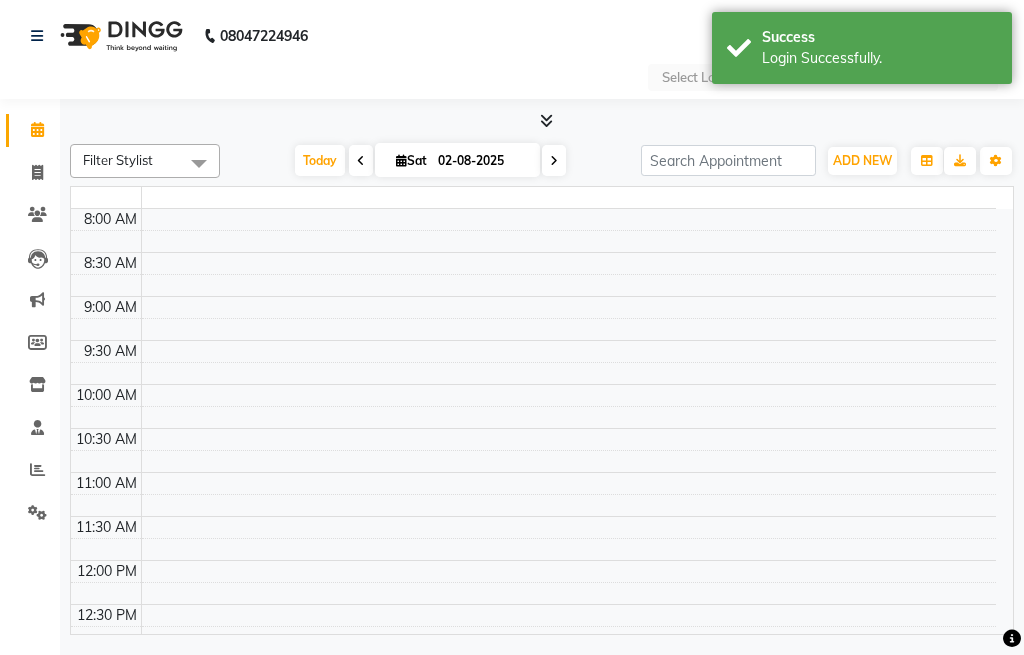 click at bounding box center [568, 329] 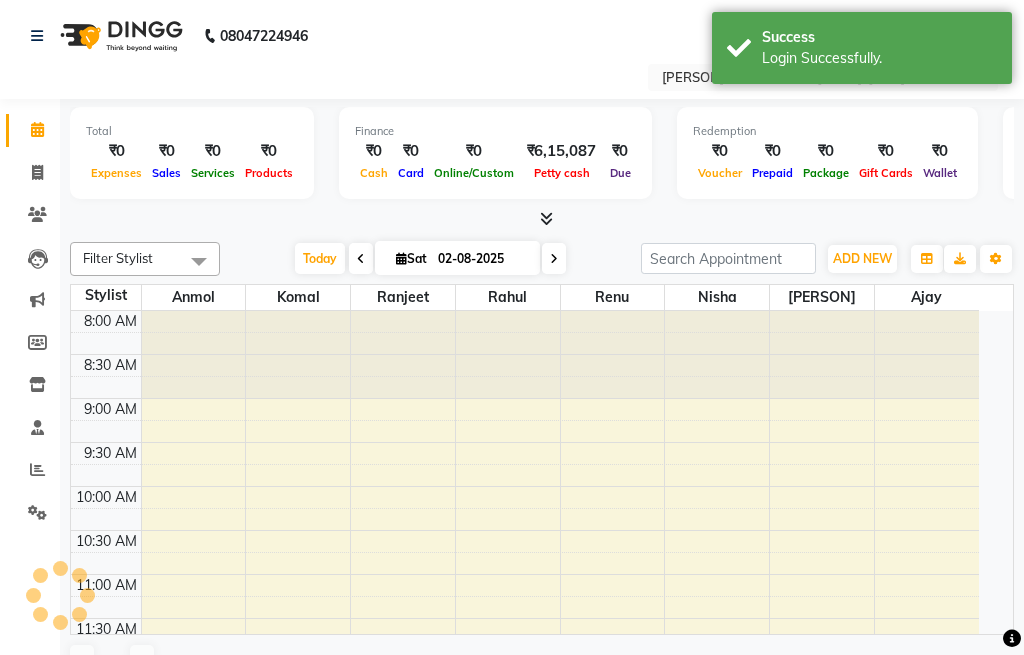 select on "en" 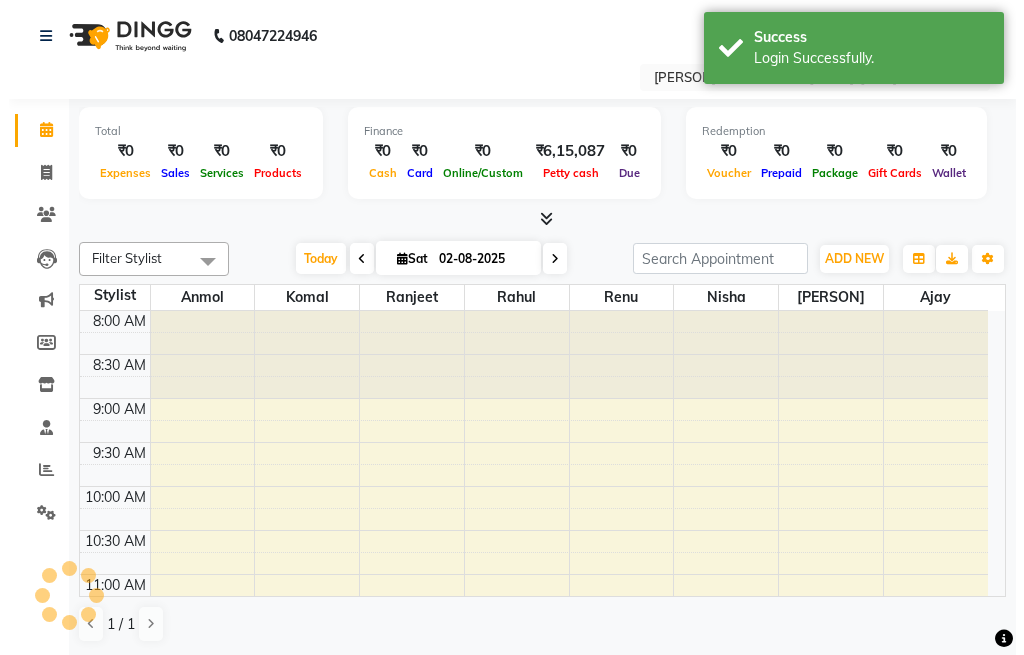scroll, scrollTop: 0, scrollLeft: 0, axis: both 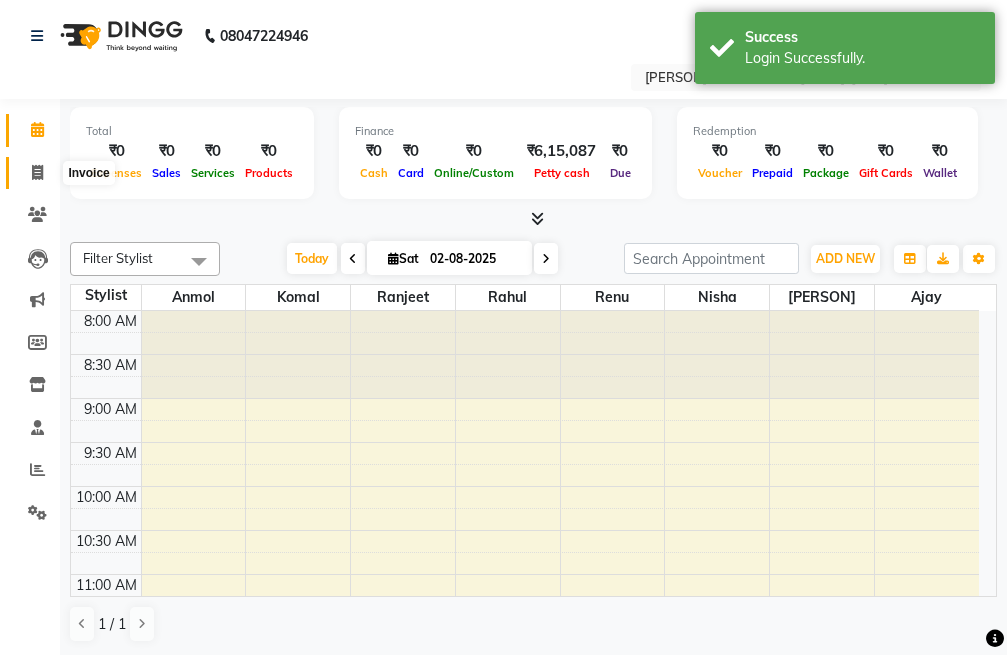click 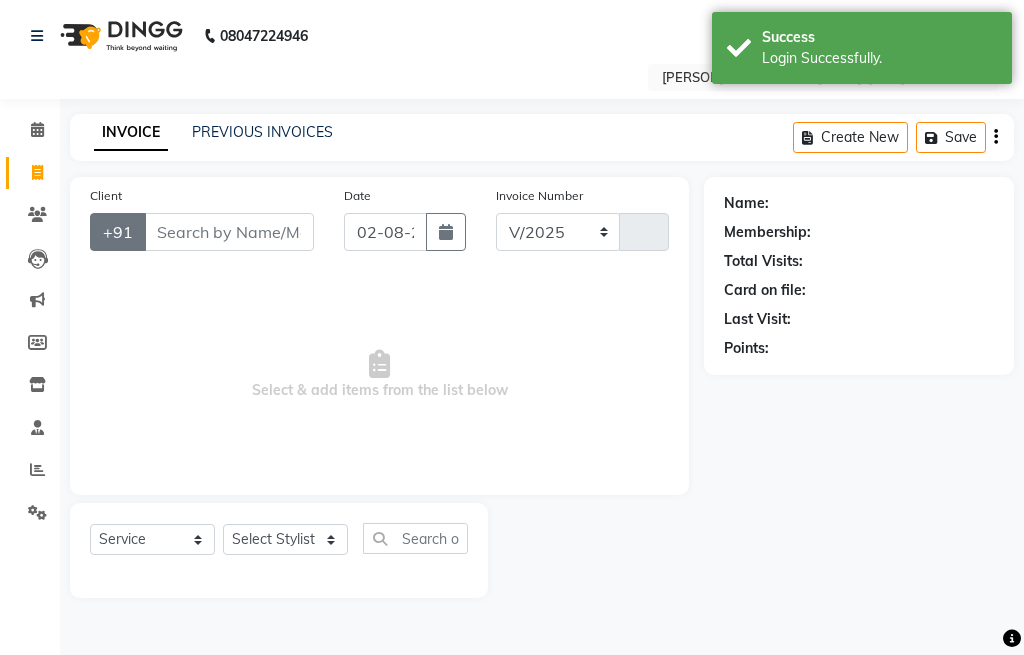 select on "6899" 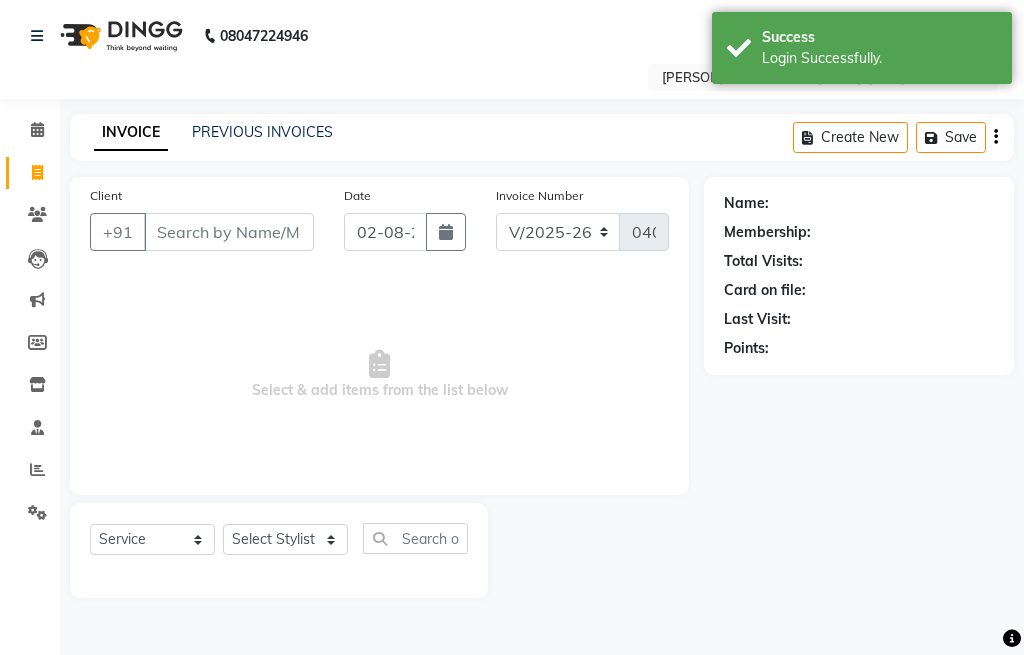 click on "Client" at bounding box center [229, 232] 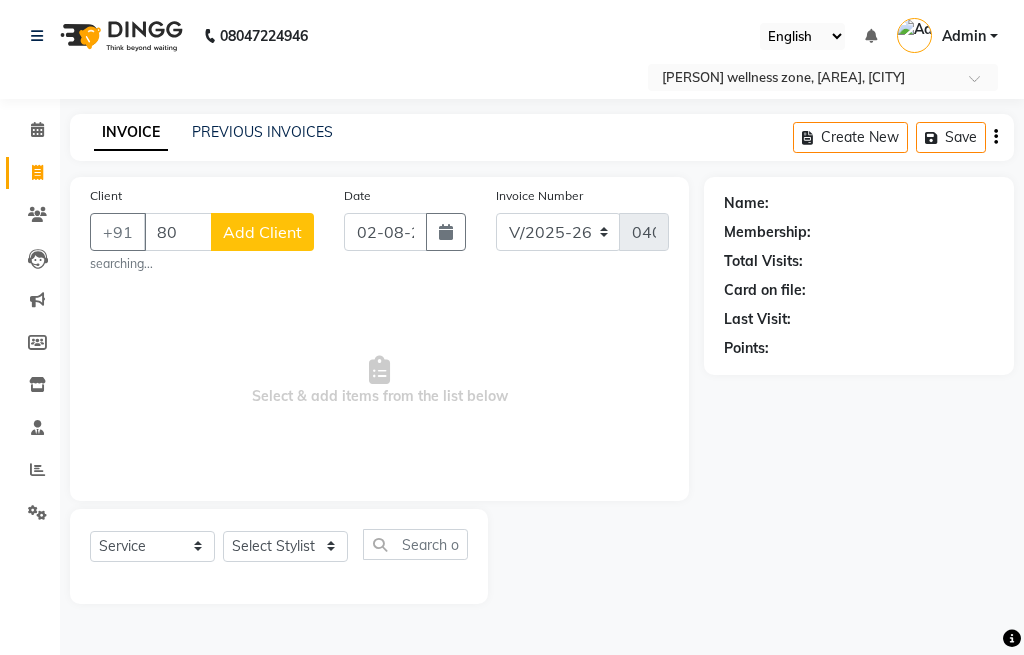 type on "8" 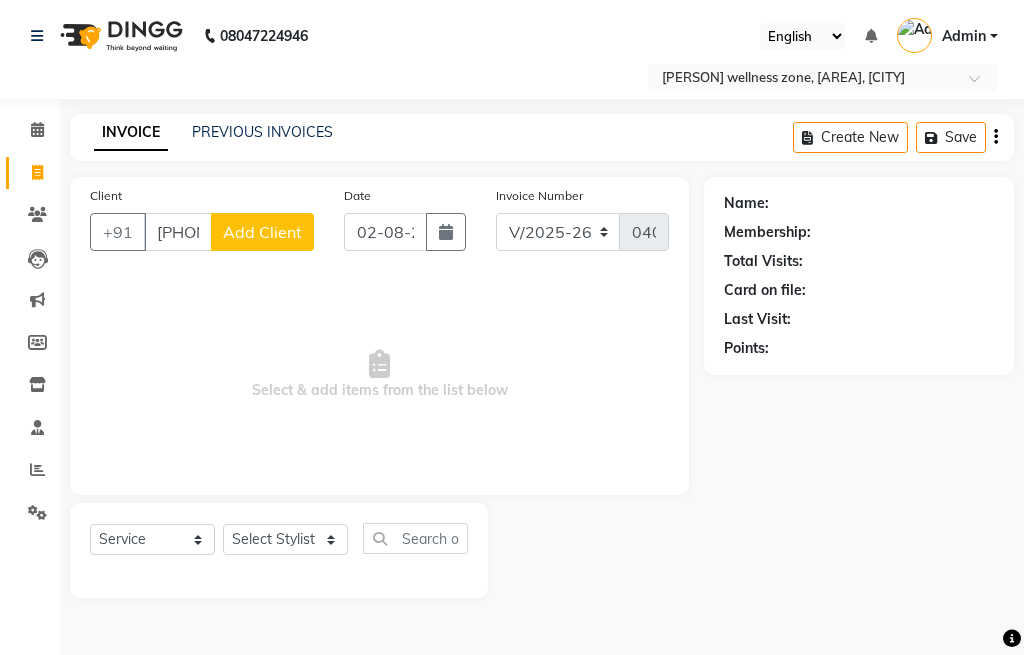 type on "[PHONE]" 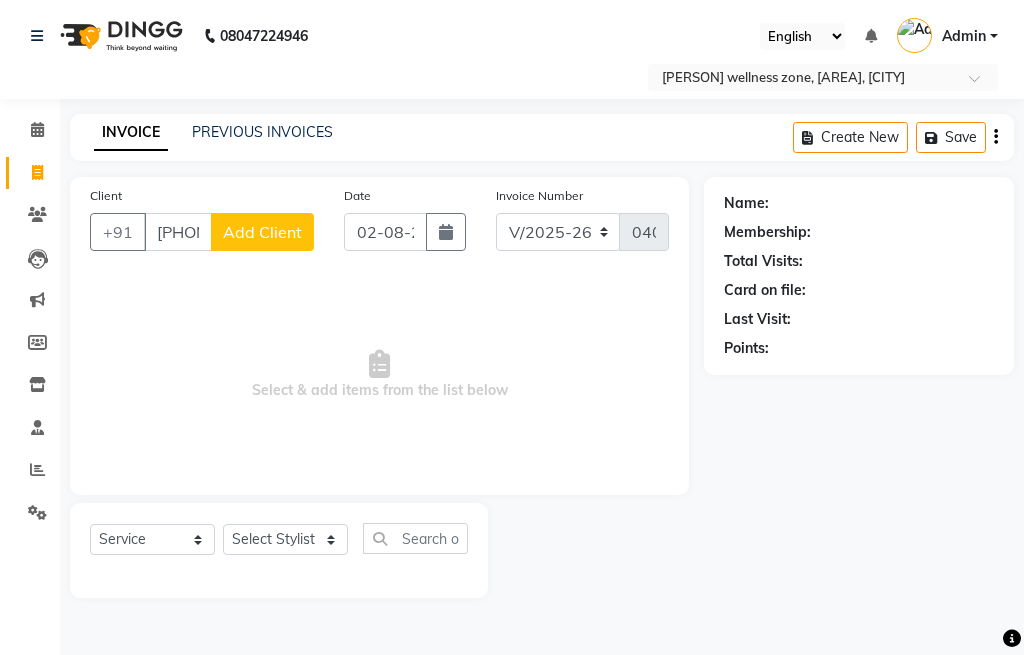 click on "Add Client" 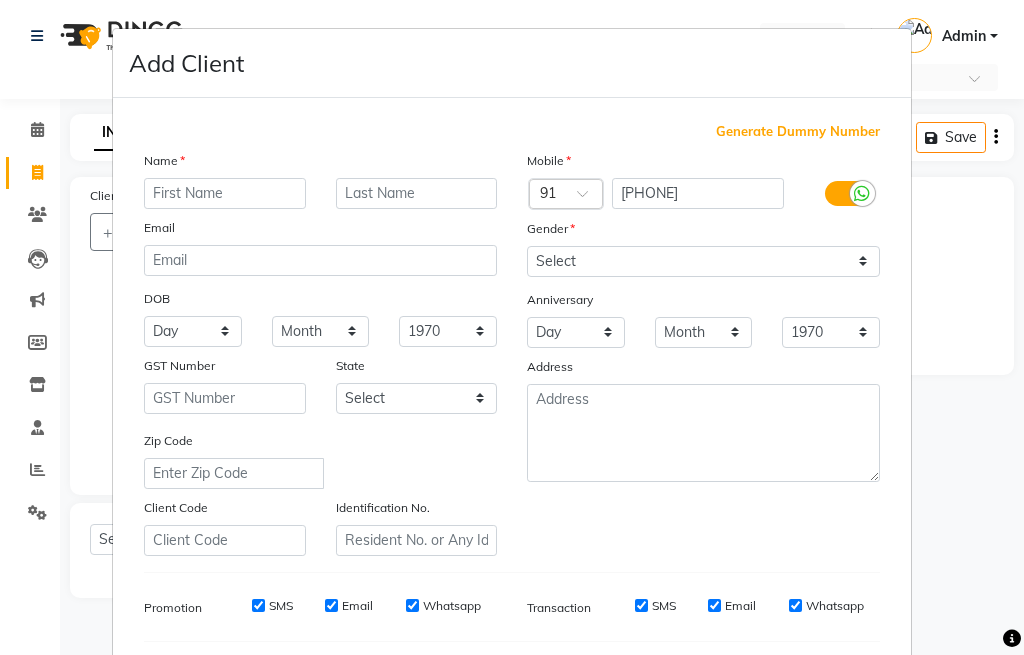 click at bounding box center (225, 193) 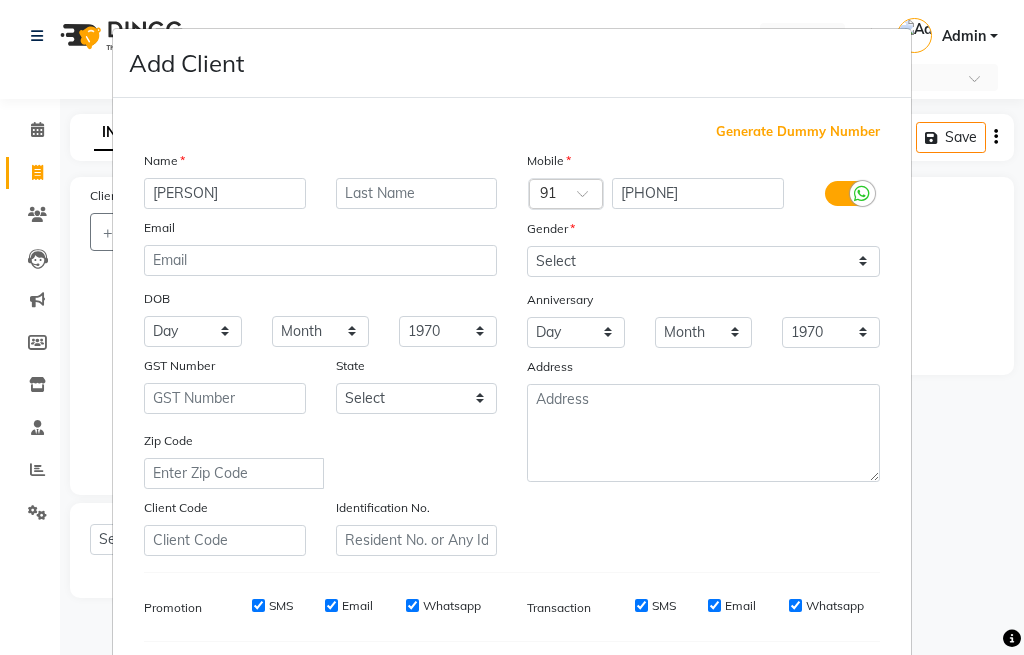 type on "[PERSON]" 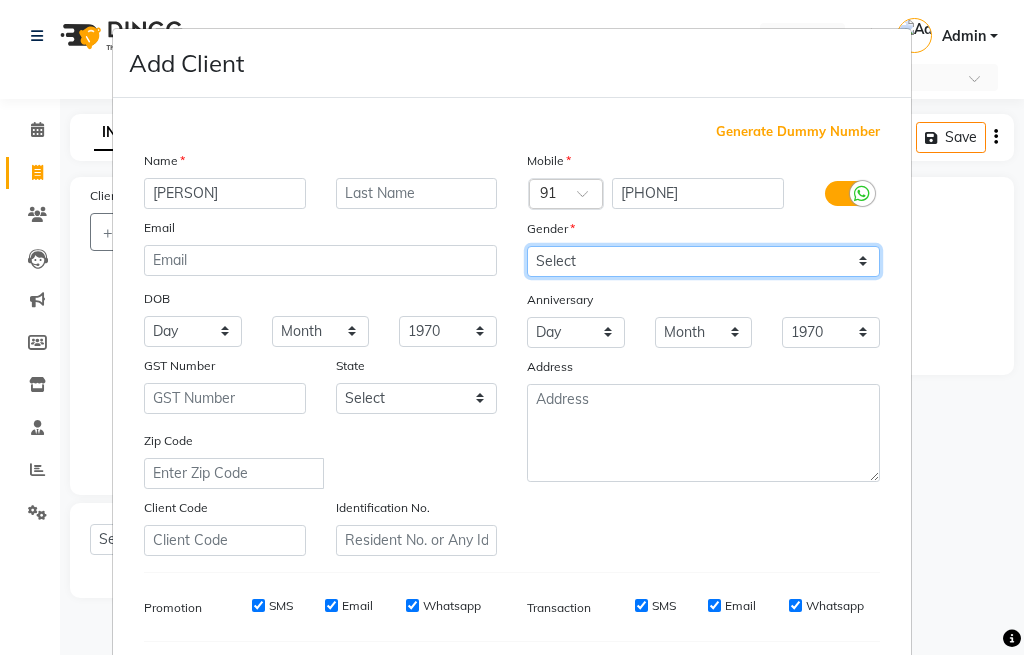 click on "Select Male Female Other Prefer Not To Say" at bounding box center (703, 261) 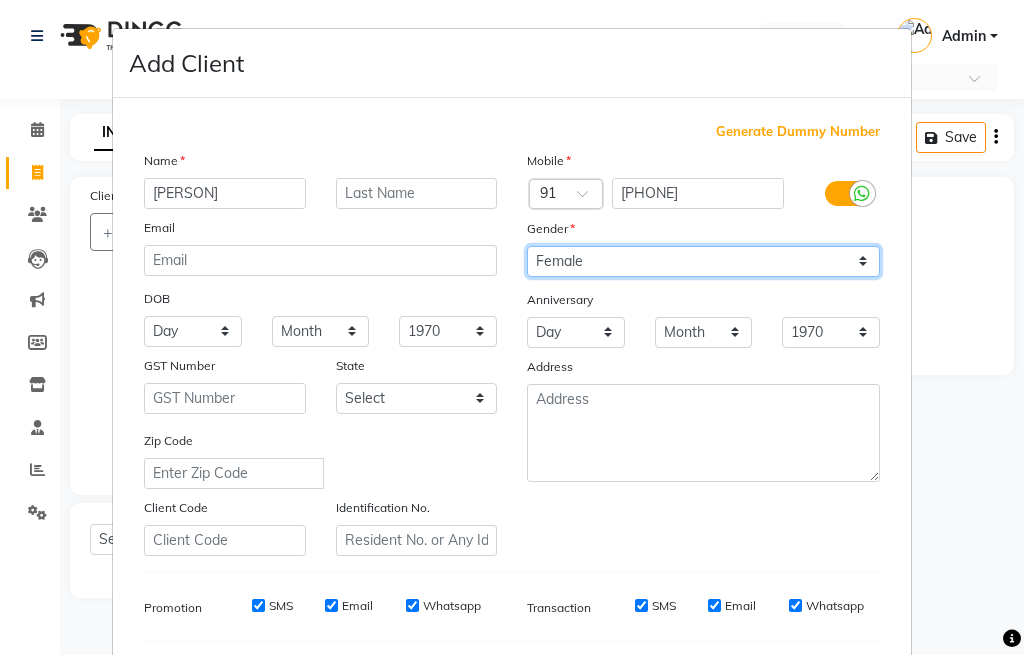 click on "Select Male Female Other Prefer Not To Say" at bounding box center [703, 261] 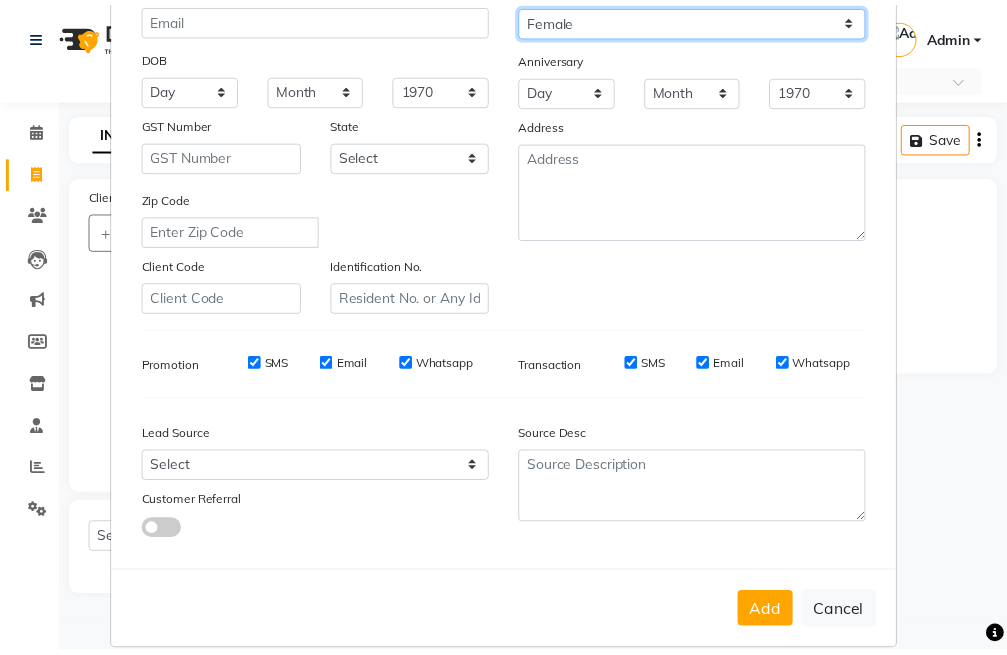 scroll, scrollTop: 268, scrollLeft: 0, axis: vertical 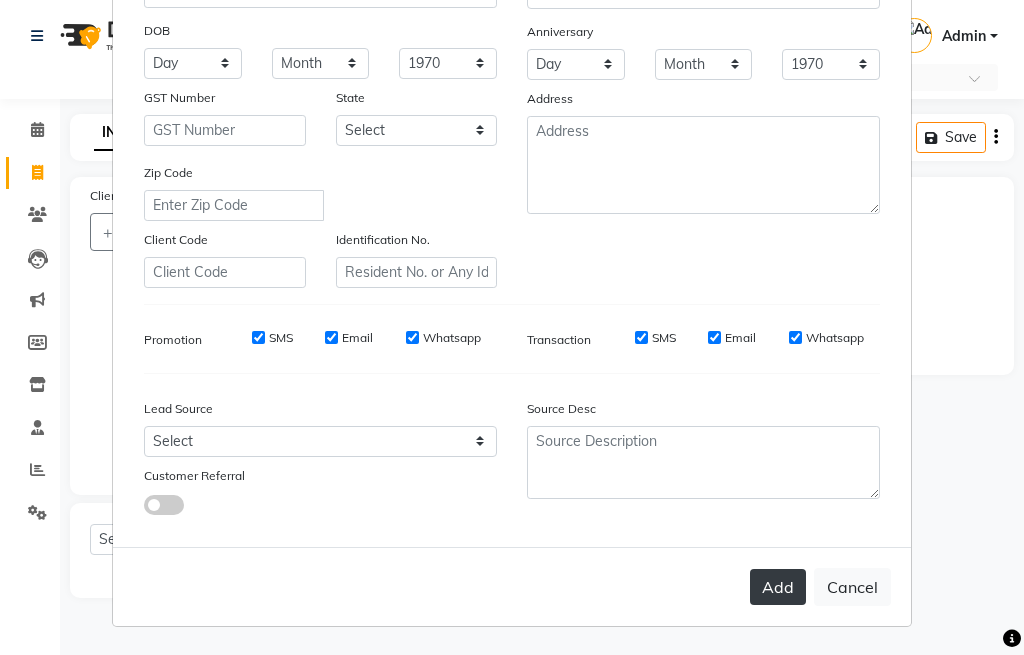 click on "Add" at bounding box center [778, 587] 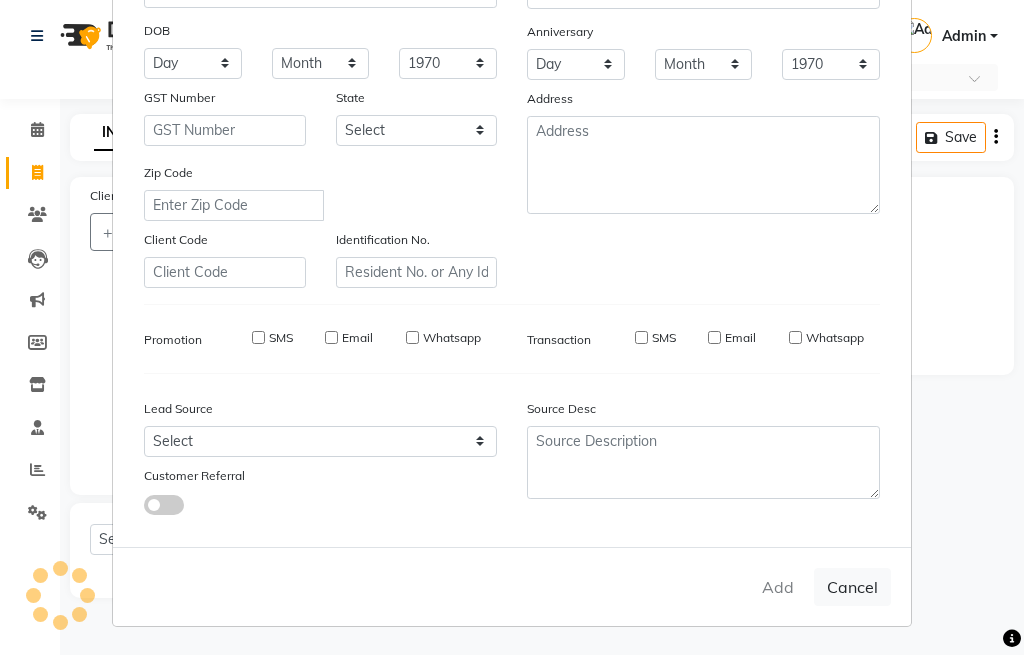 type 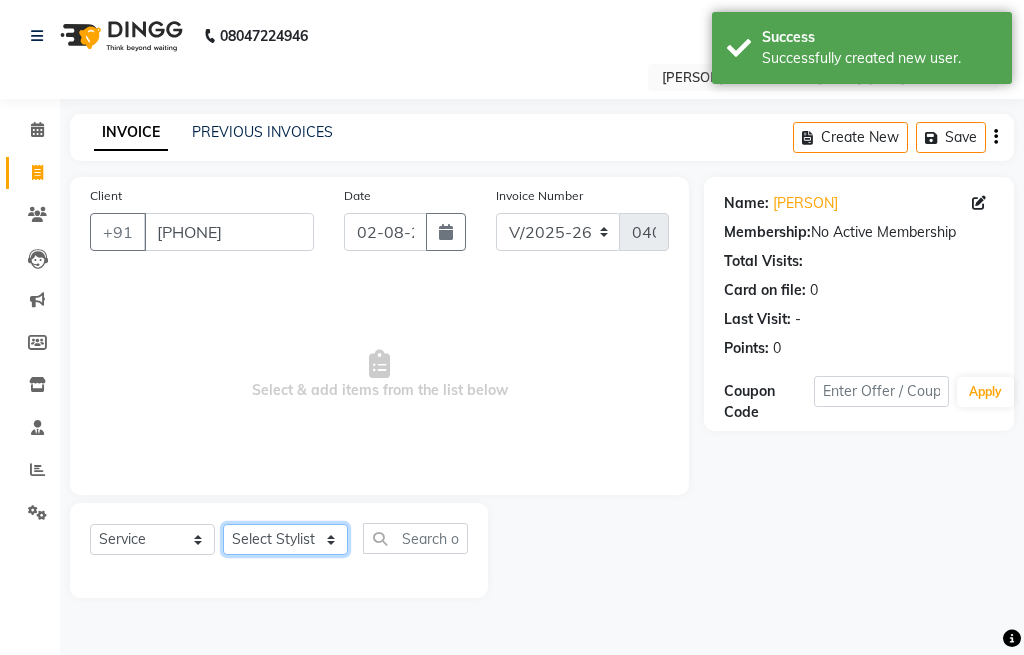 click on "Select Stylist [PERSON] [PERSON] [PERSON] [PERSON] [PERSON] [PERSON] [PERSON] [PERSON]" 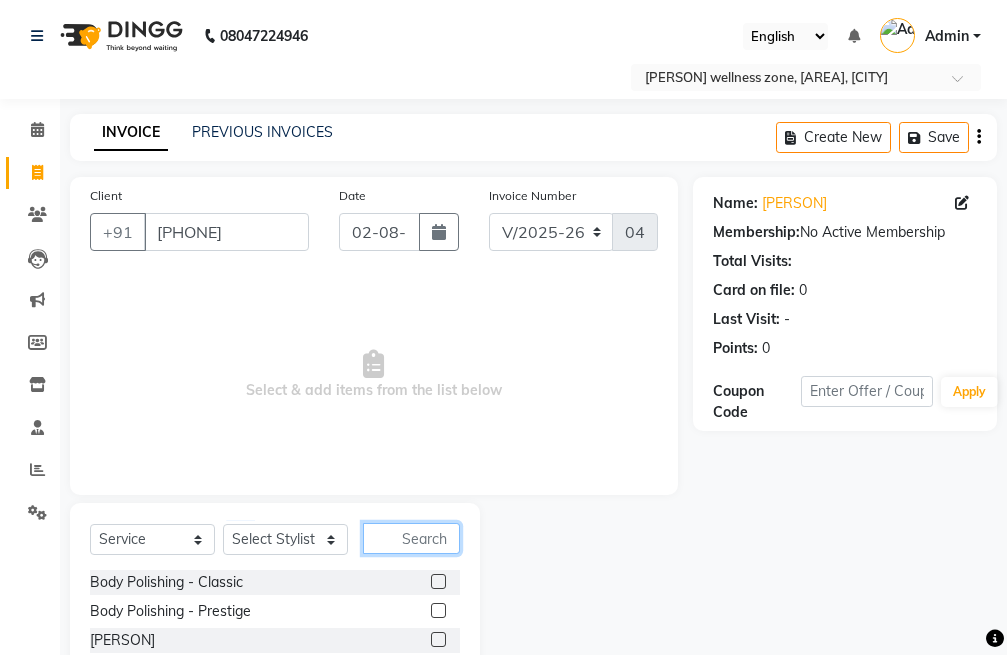 click 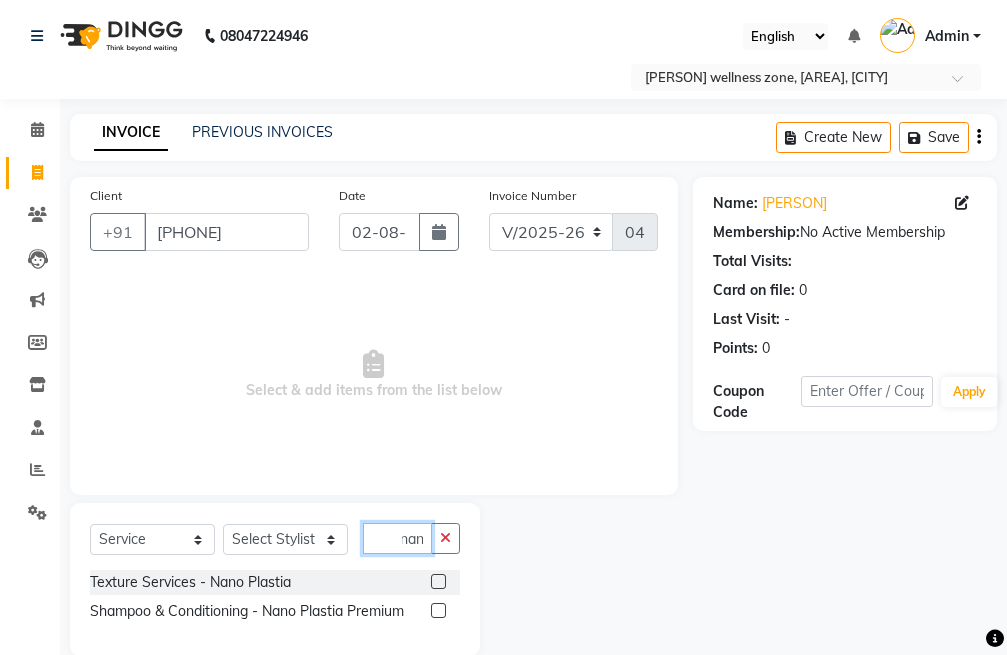 scroll, scrollTop: 0, scrollLeft: 10, axis: horizontal 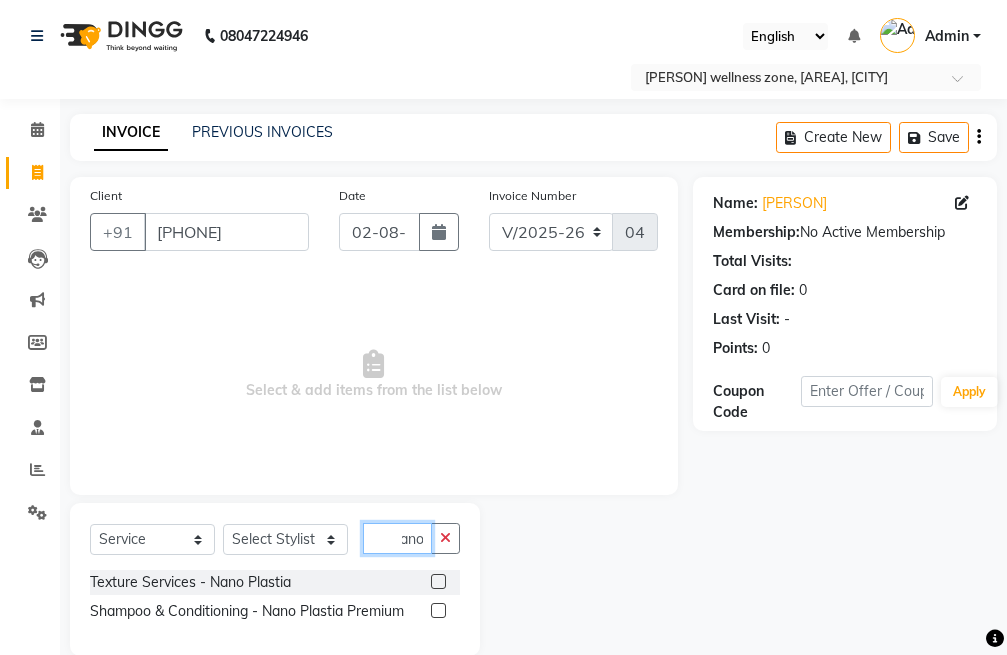 type on "nano" 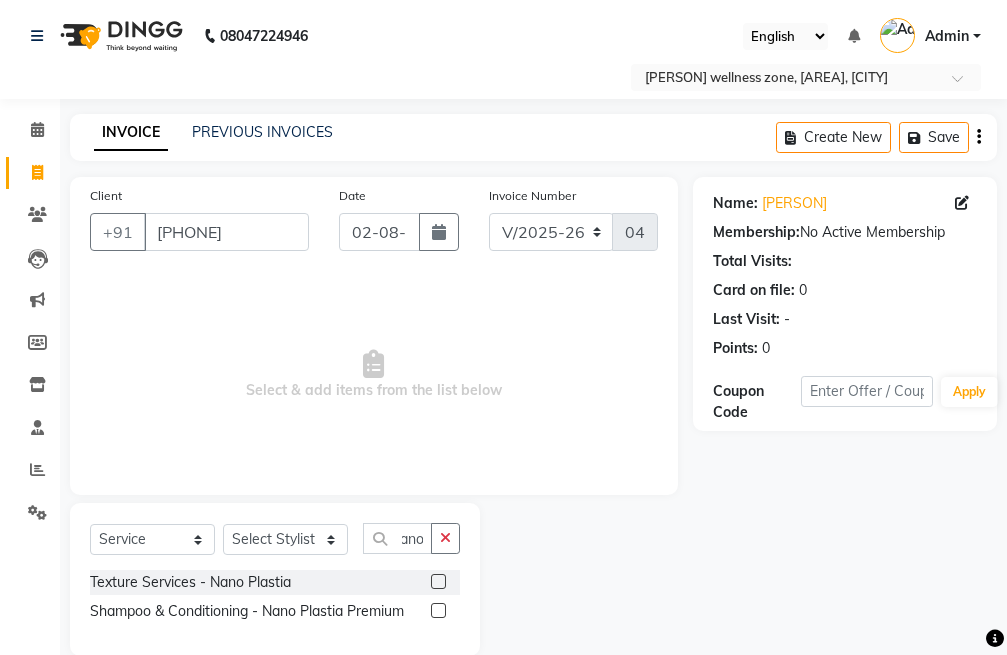 scroll, scrollTop: 0, scrollLeft: 0, axis: both 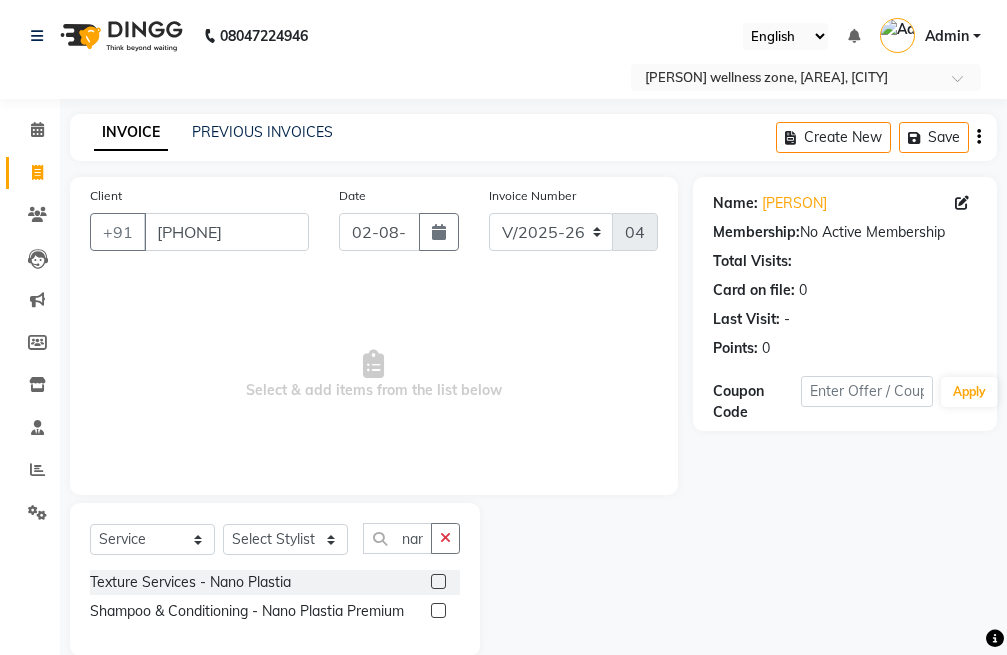 click 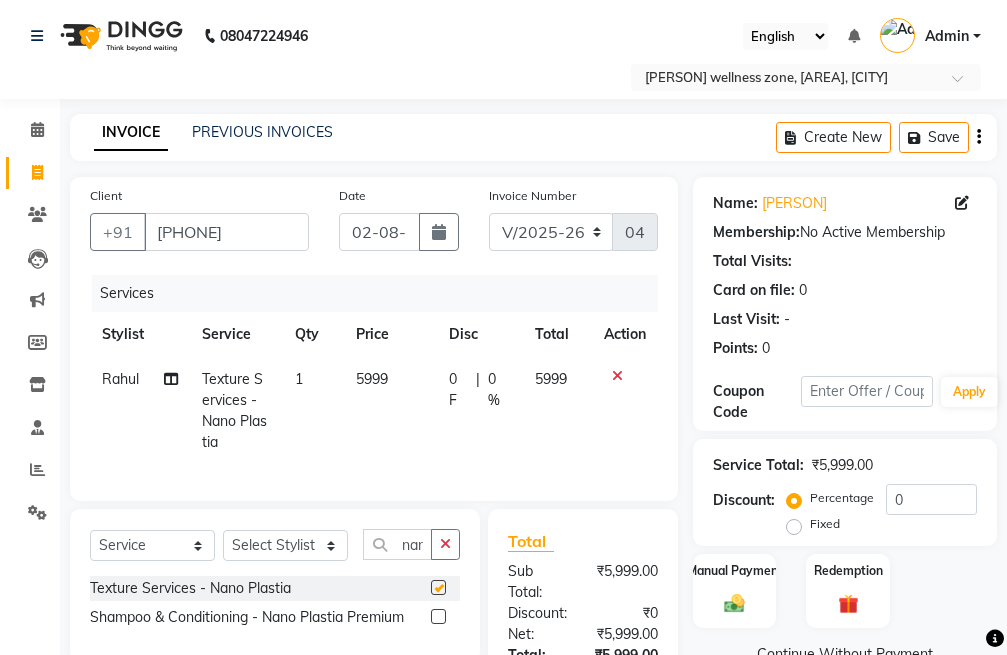 checkbox on "false" 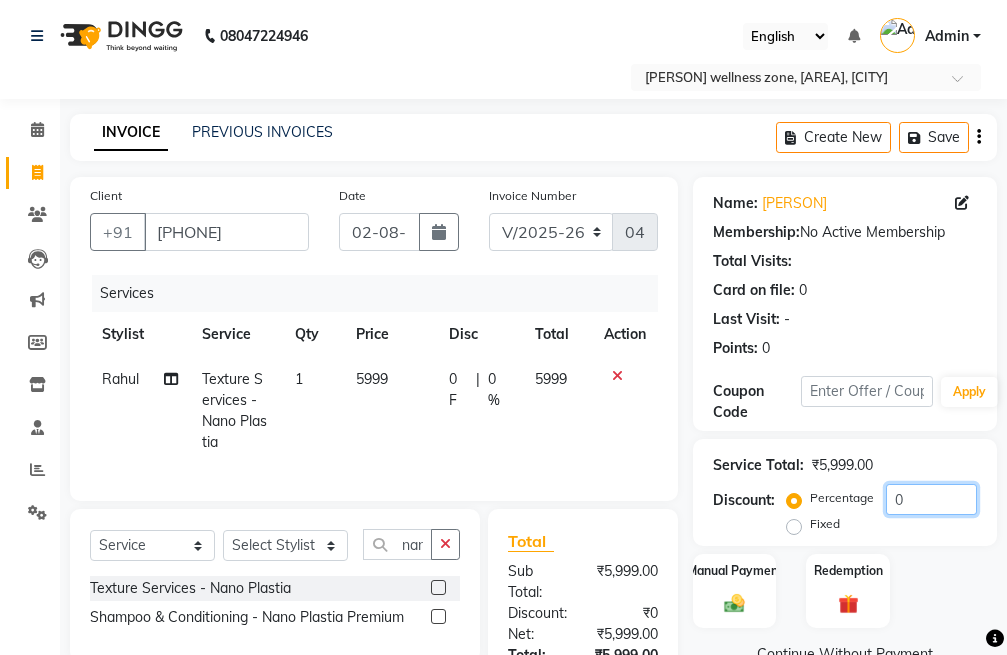 click on "0" 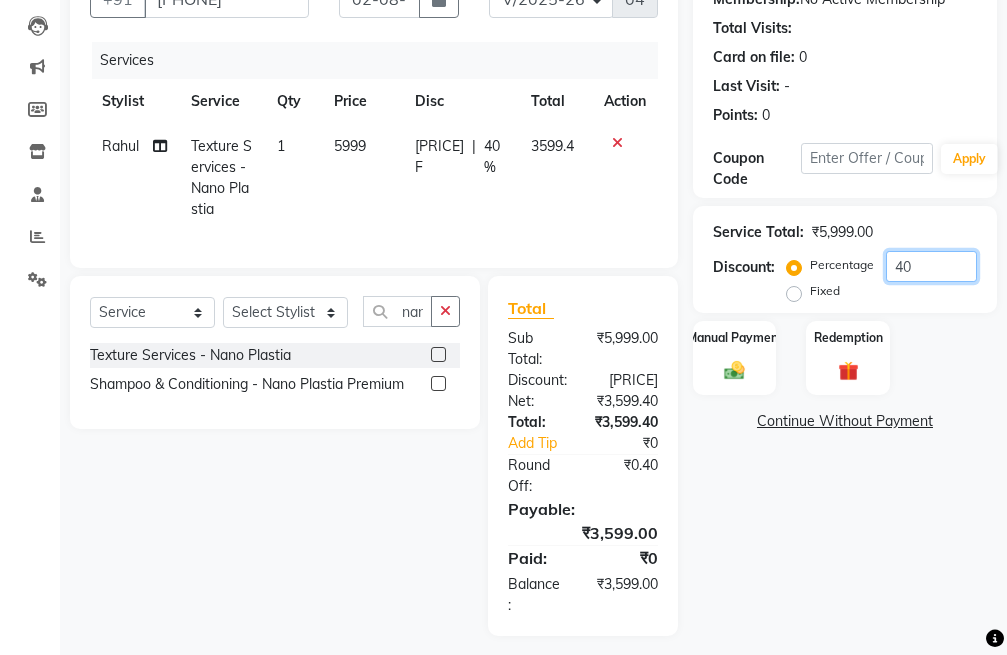 scroll, scrollTop: 282, scrollLeft: 0, axis: vertical 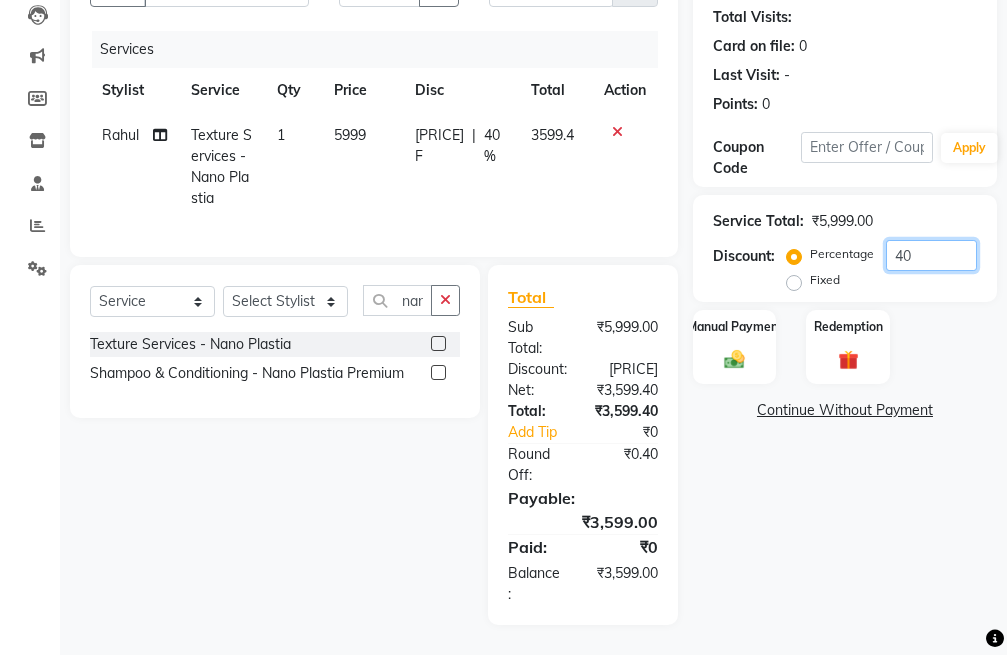 click on "40" 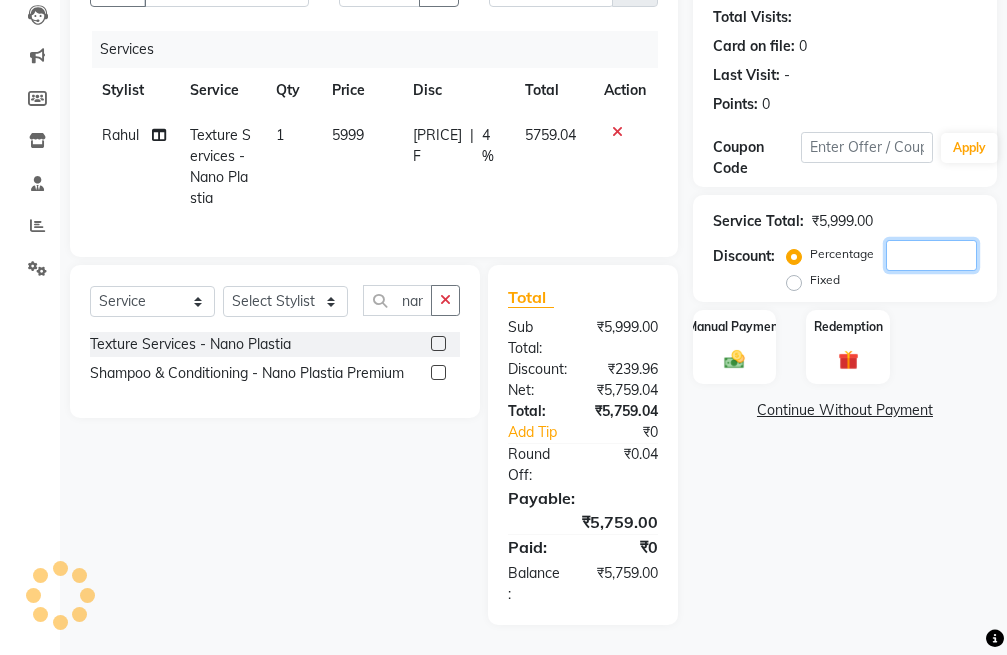 scroll, scrollTop: 219, scrollLeft: 0, axis: vertical 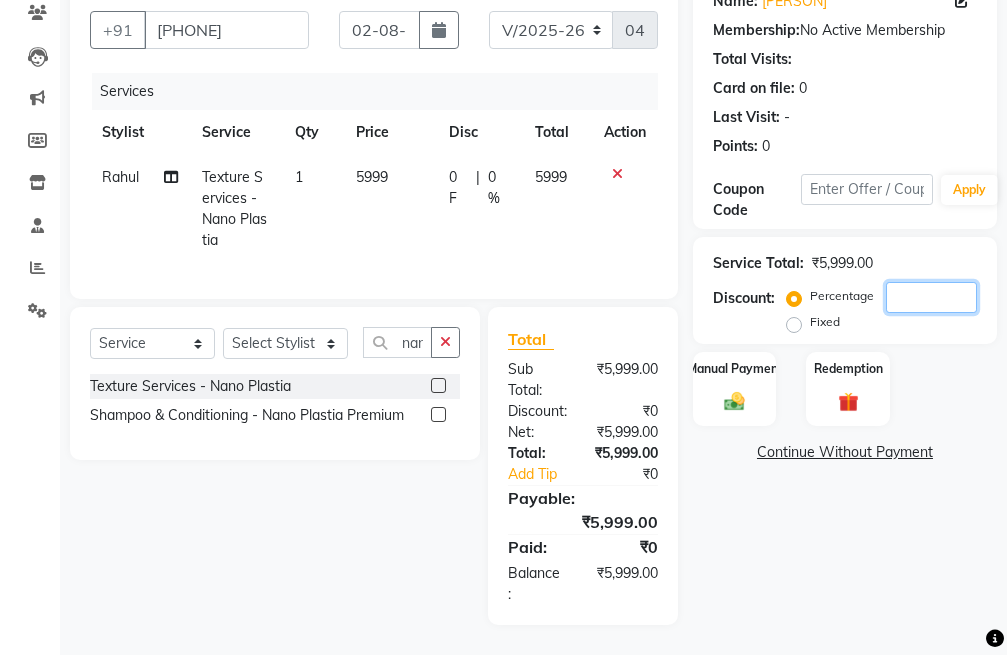 type 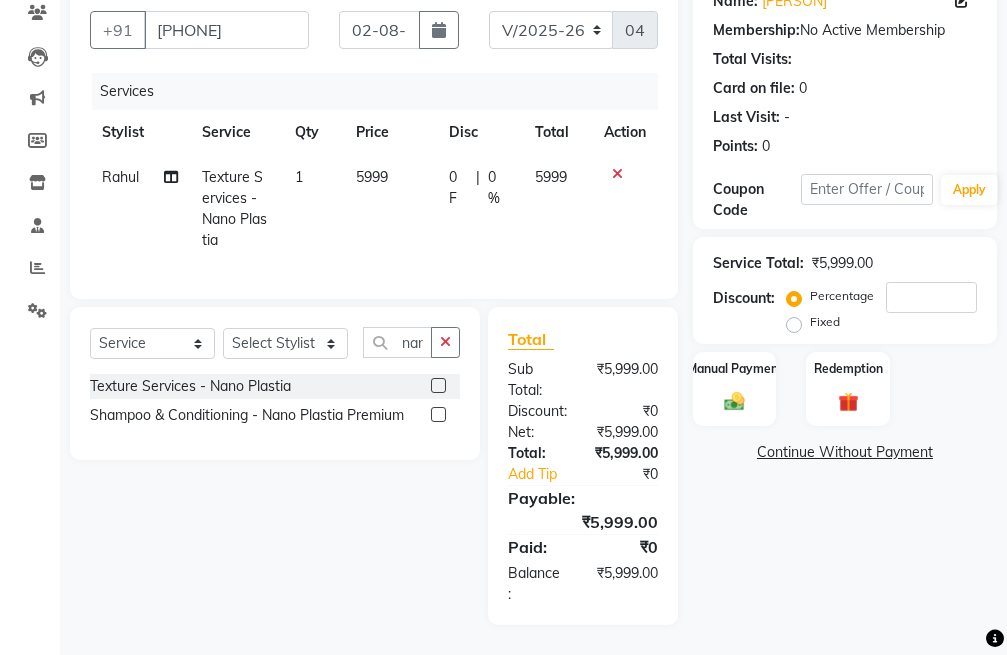 click on "5999" 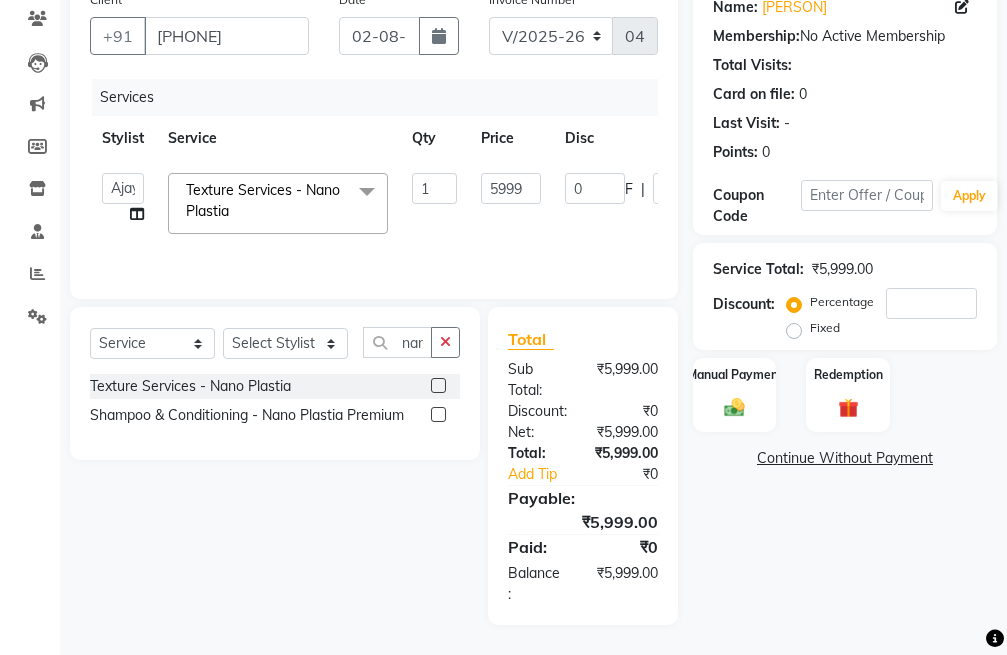 scroll, scrollTop: 196, scrollLeft: 0, axis: vertical 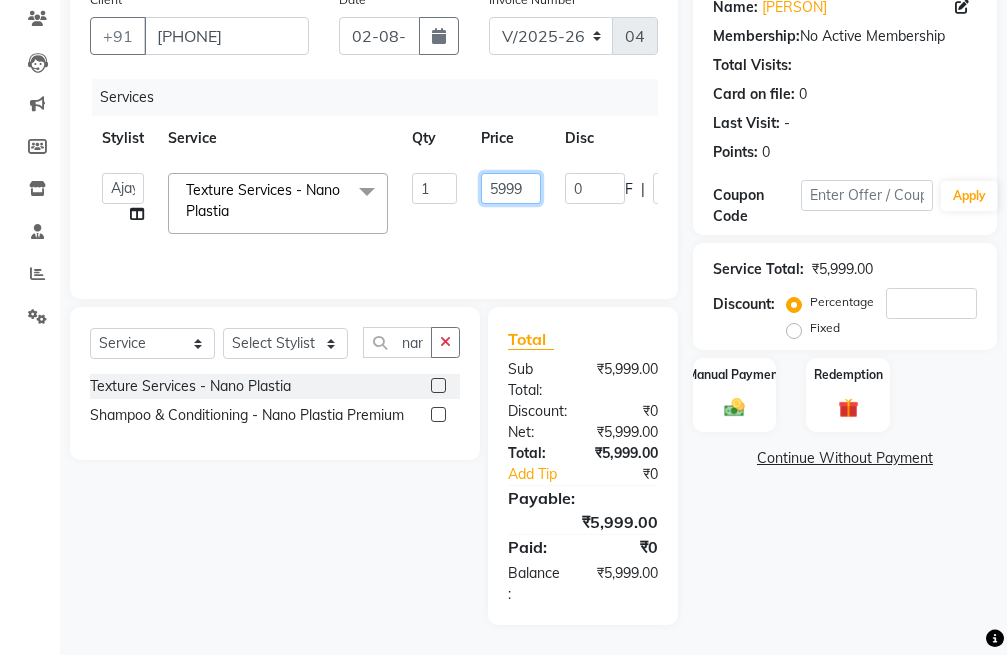 click on "5999" 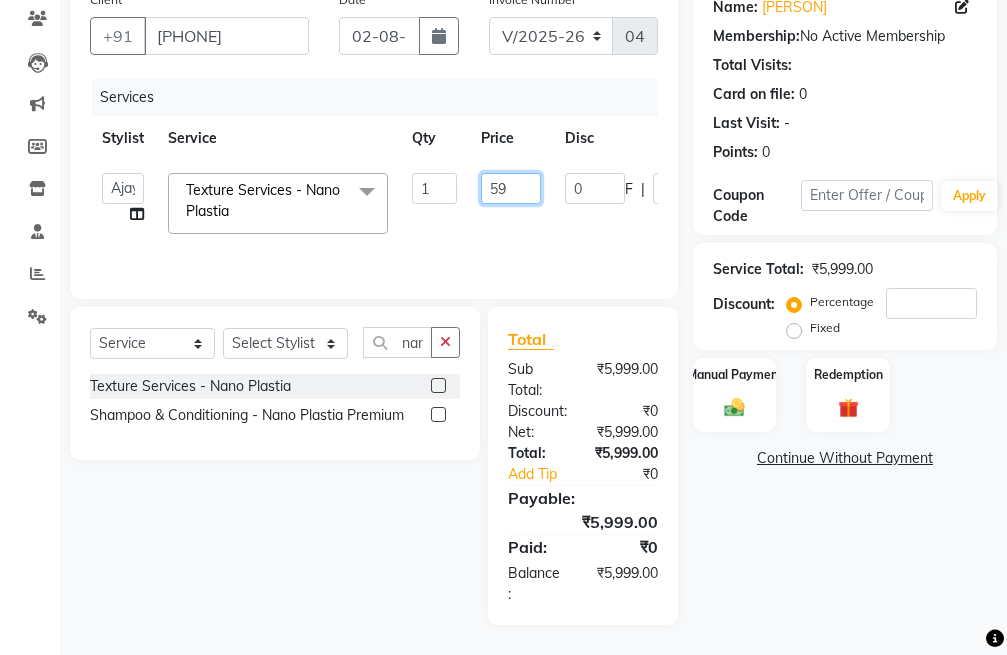 type on "5" 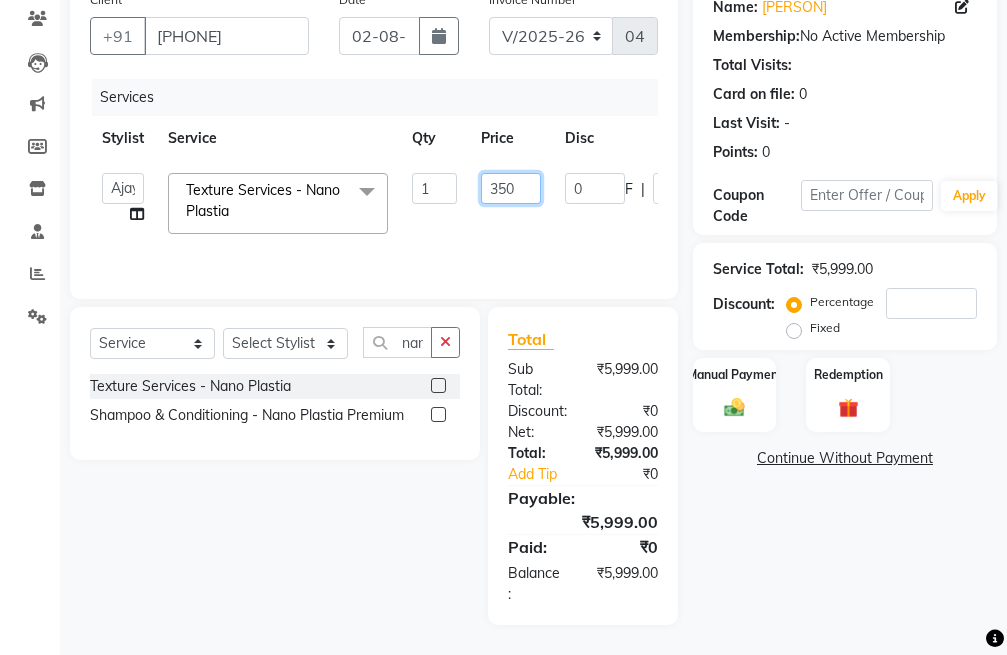 type on "3500" 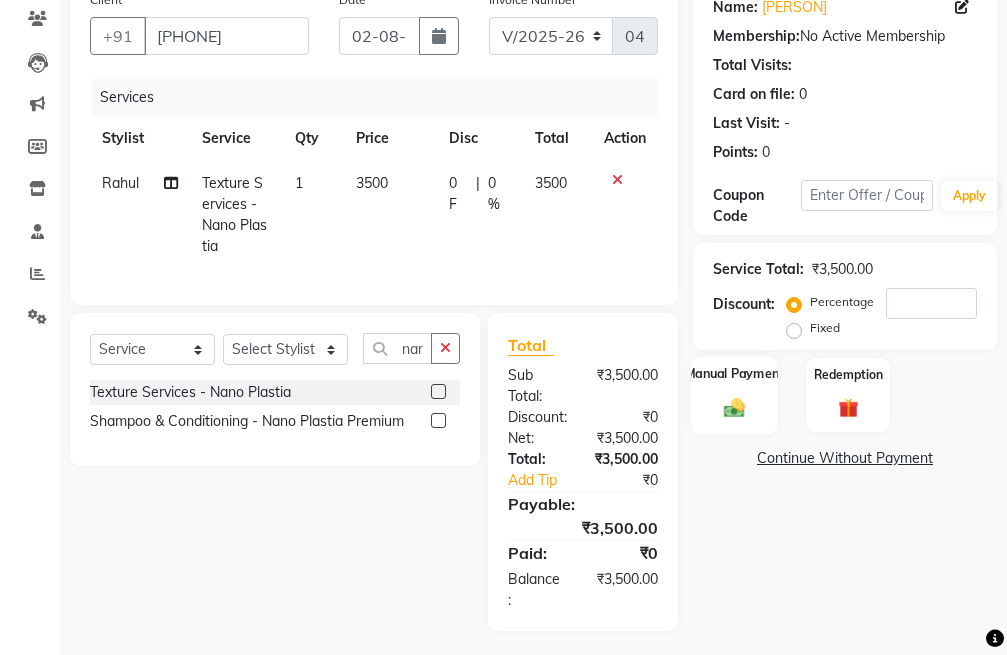 click 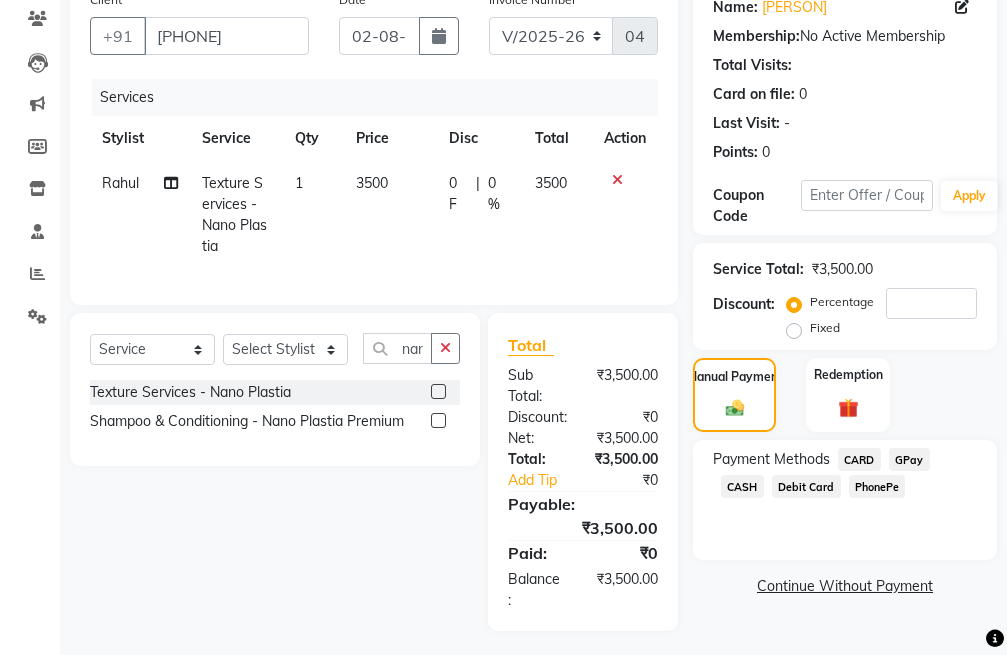 click on "CASH" 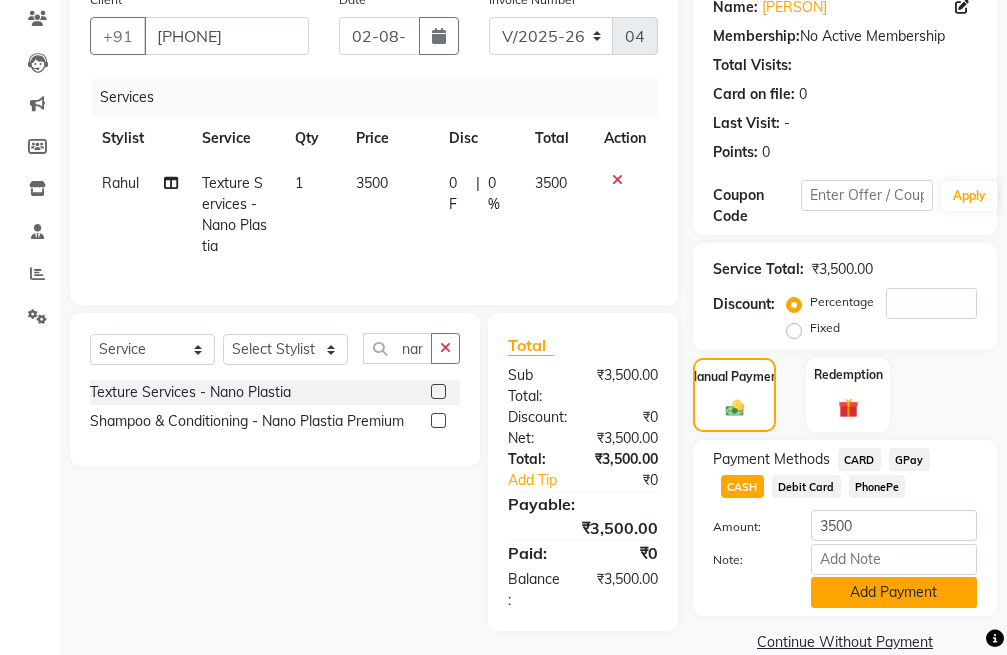 click on "Add Payment" 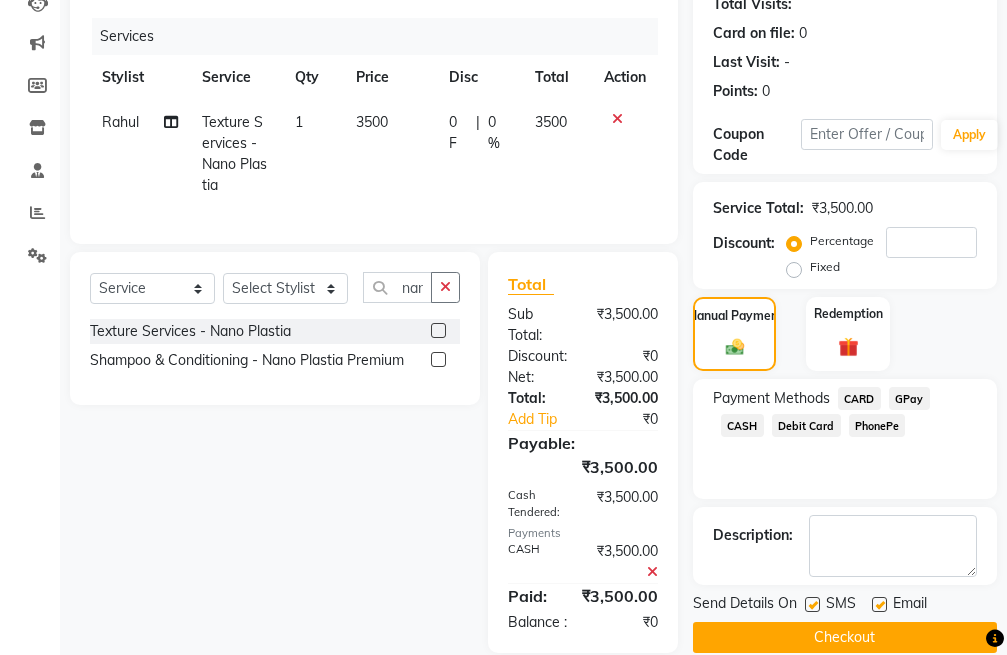 scroll, scrollTop: 323, scrollLeft: 0, axis: vertical 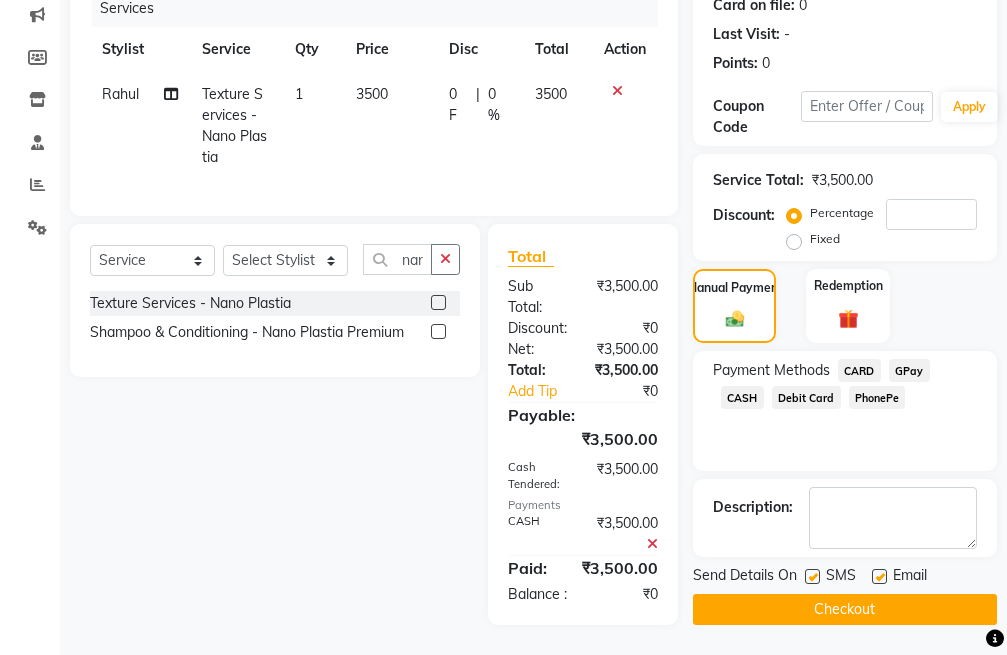 click on "Checkout" 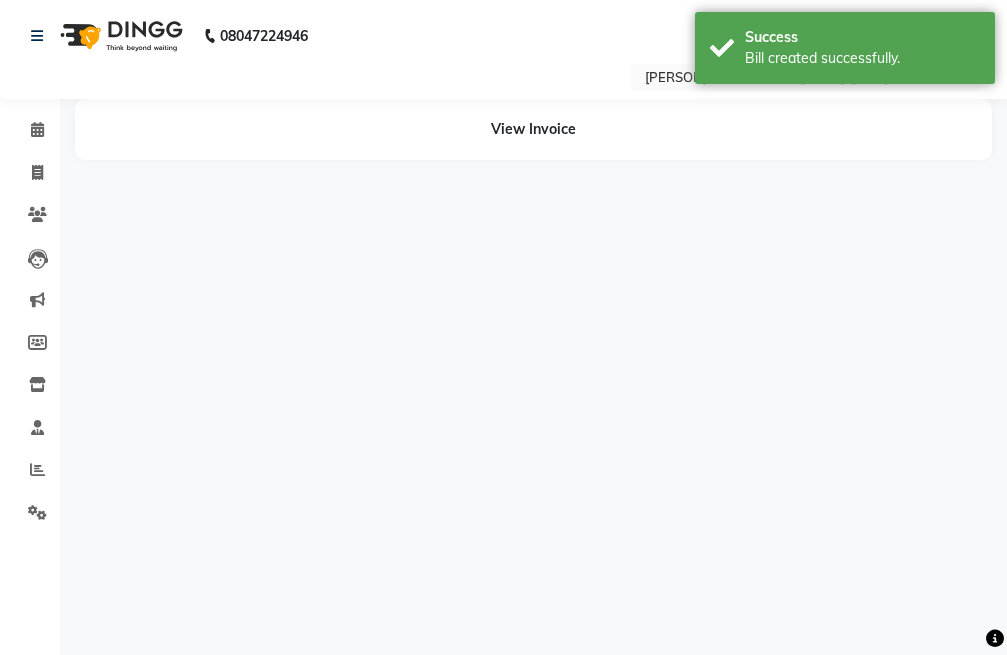 scroll, scrollTop: 0, scrollLeft: 0, axis: both 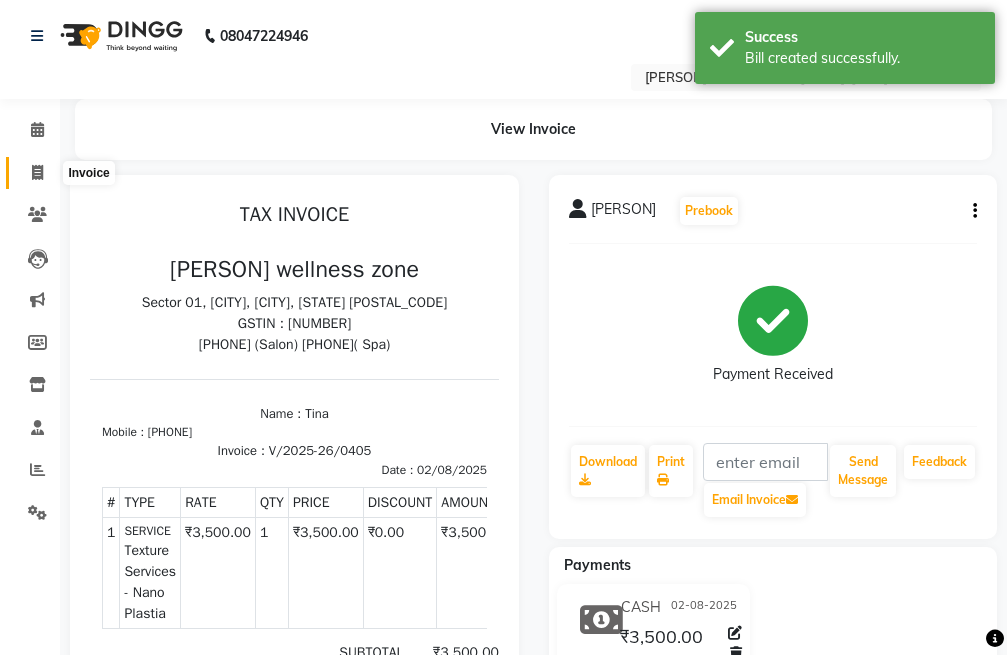click 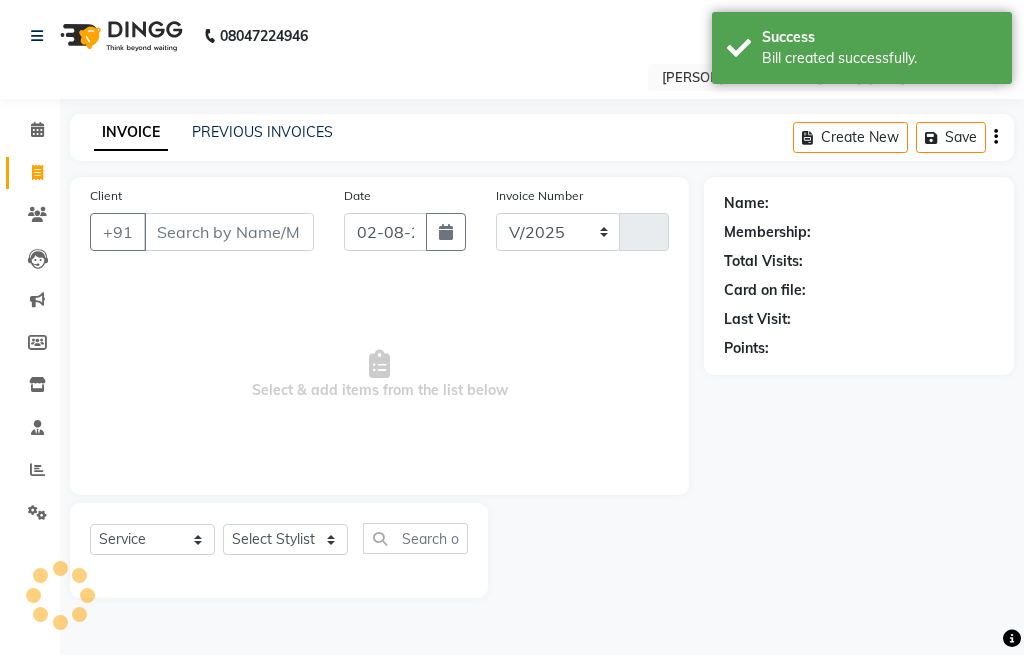 select on "6899" 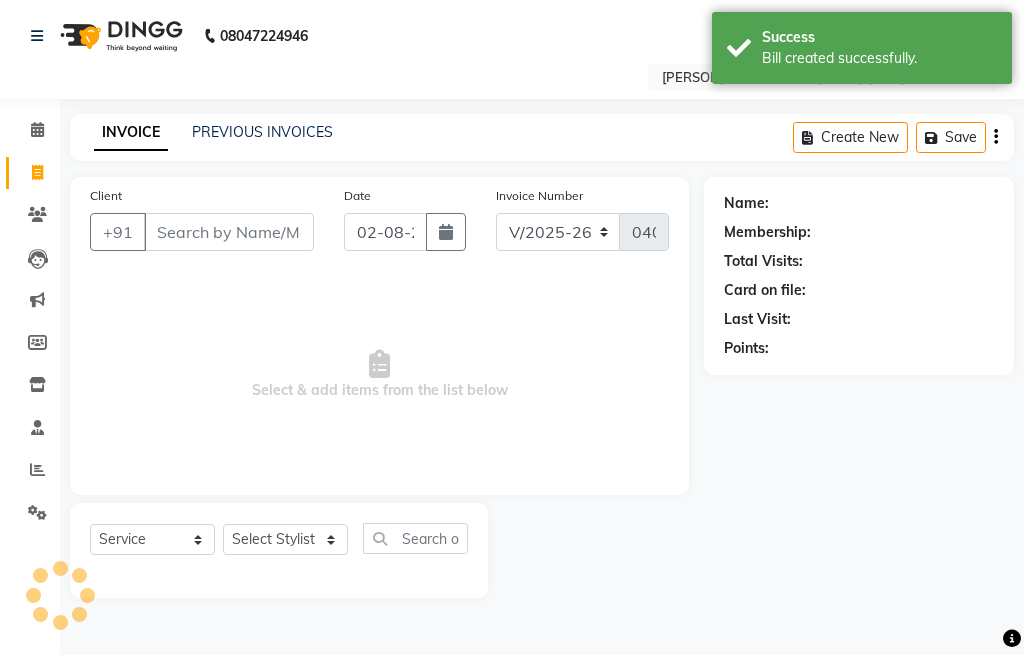 click on "Client" at bounding box center (229, 232) 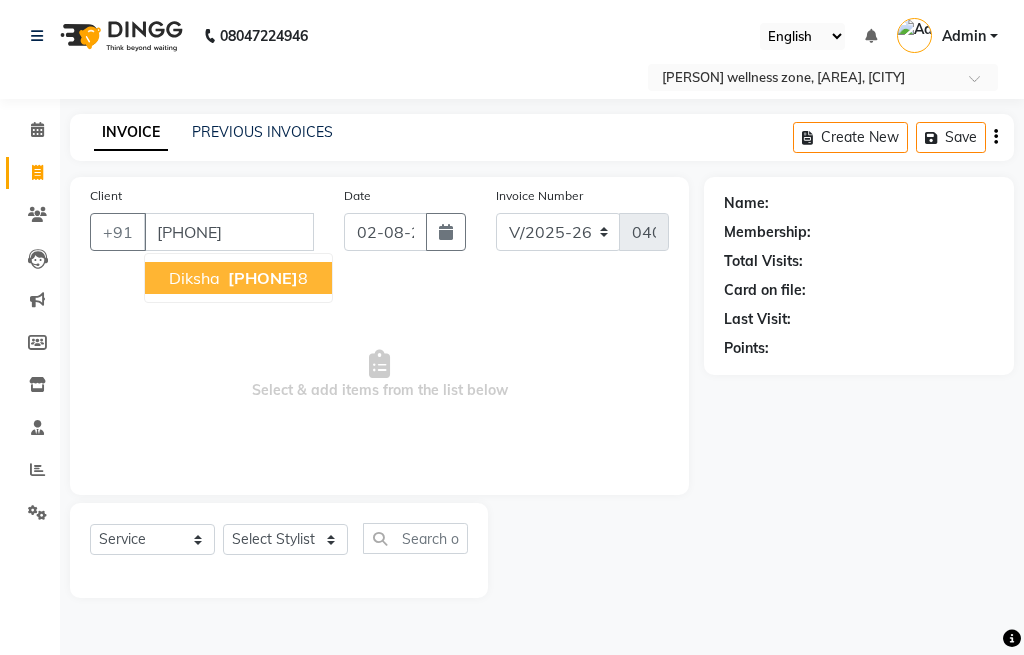 type on "[PHONE]" 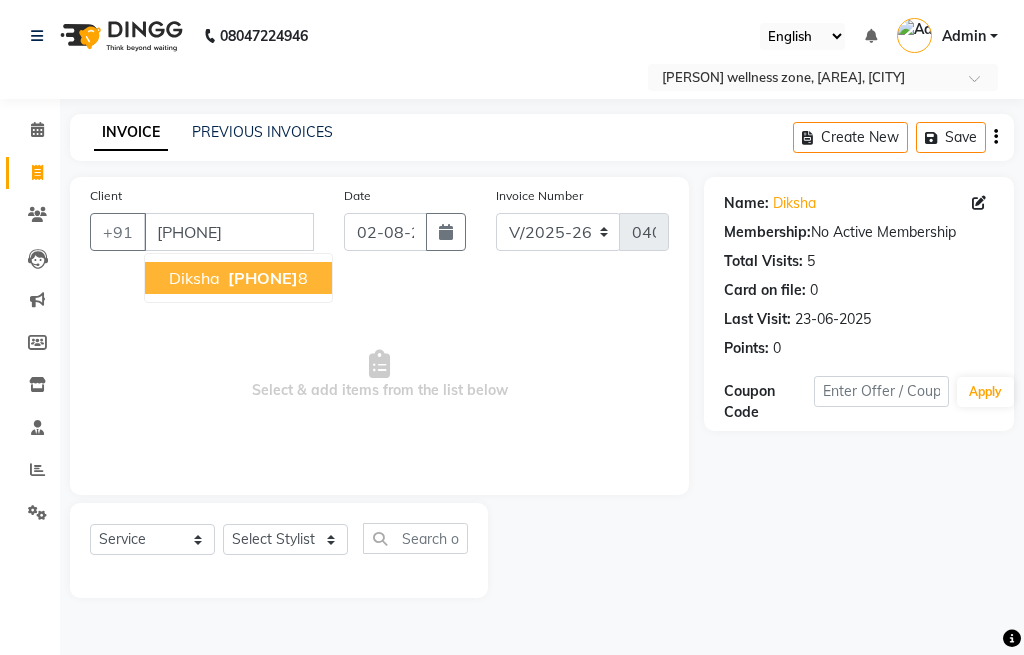click on "Diksha" at bounding box center [194, 278] 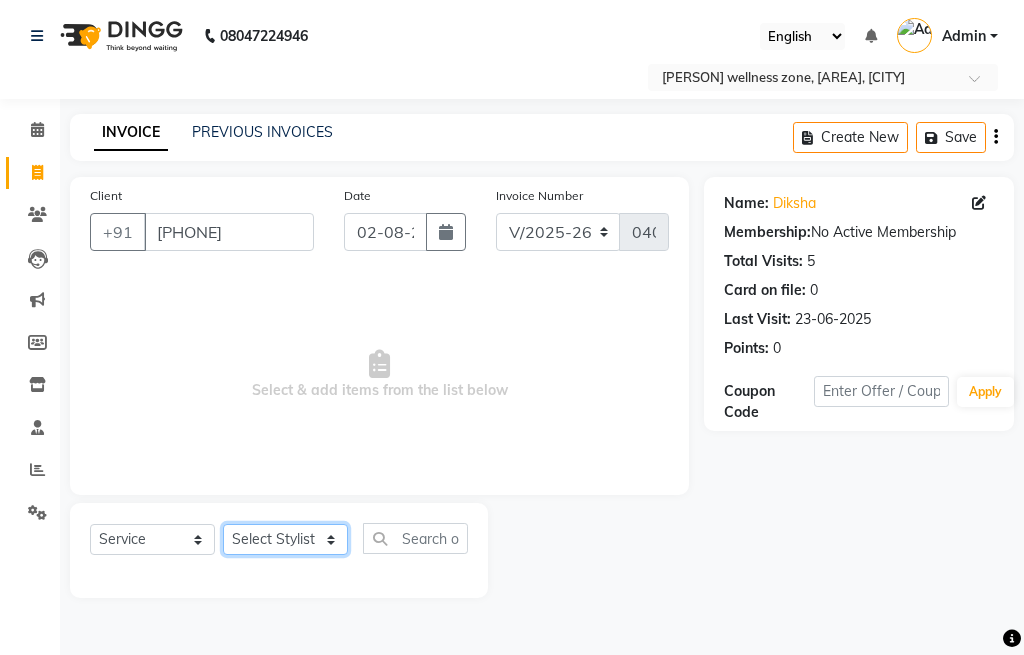 click on "Select Stylist [PERSON] [PERSON] [PERSON] [PERSON] [PERSON] [PERSON] [PERSON] [PERSON]" 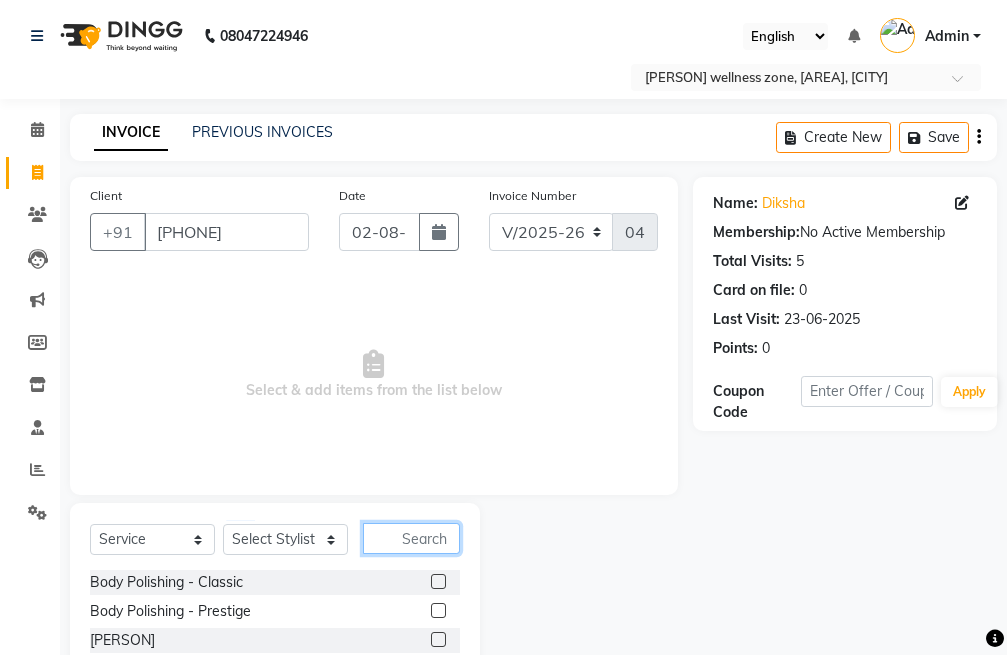 click 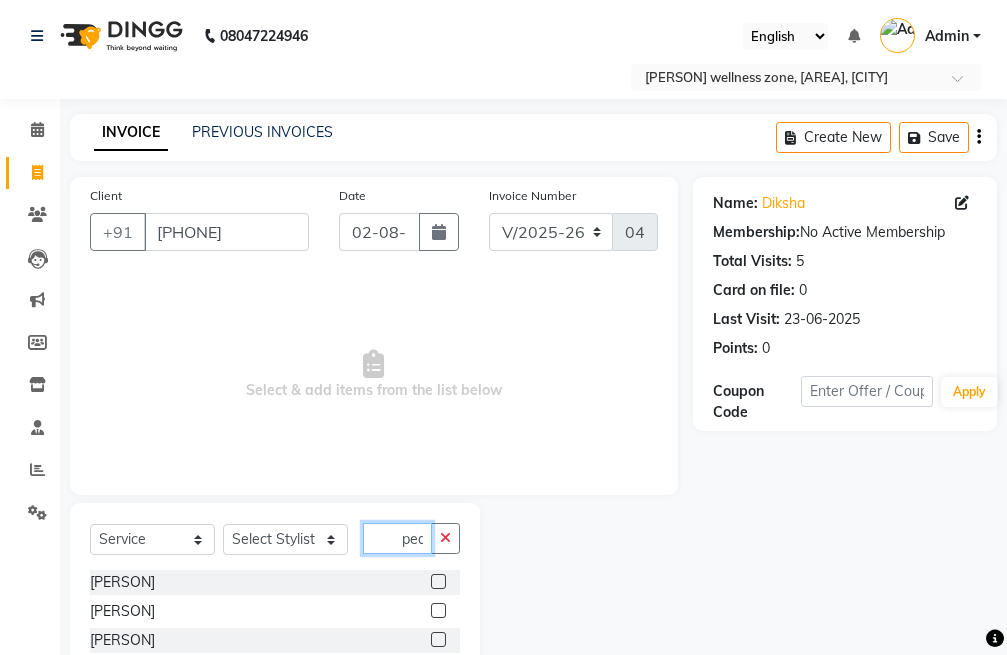 scroll, scrollTop: 0, scrollLeft: 2, axis: horizontal 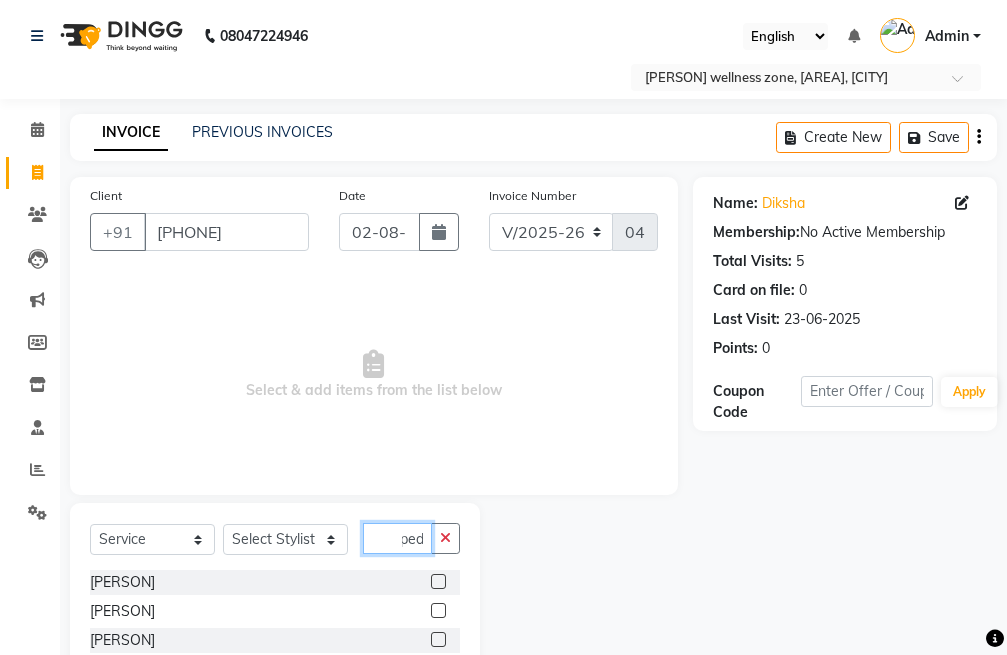 type on "ped" 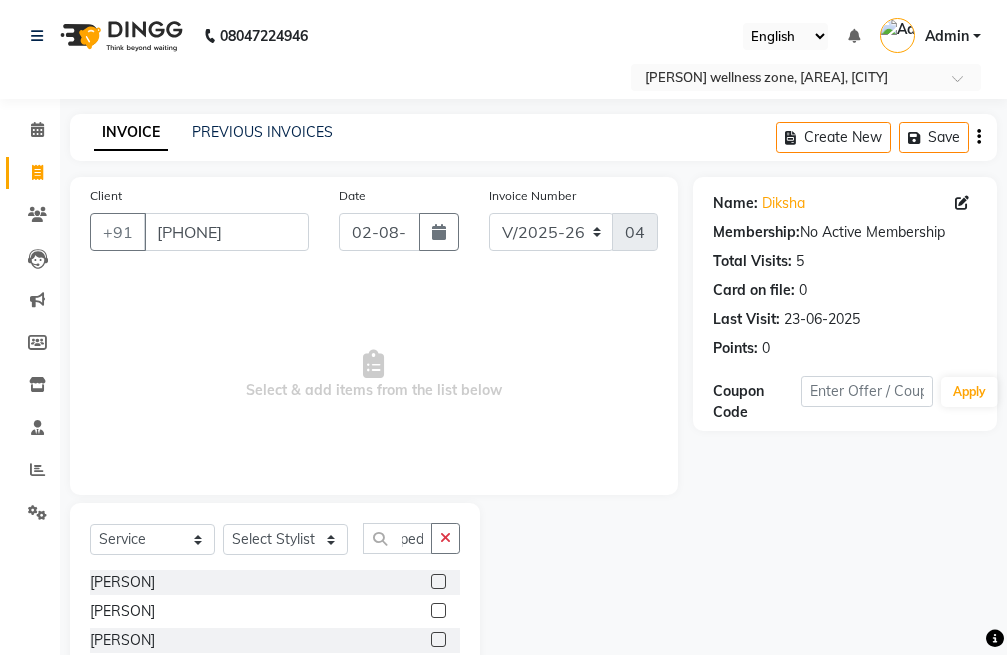 scroll, scrollTop: 0, scrollLeft: 0, axis: both 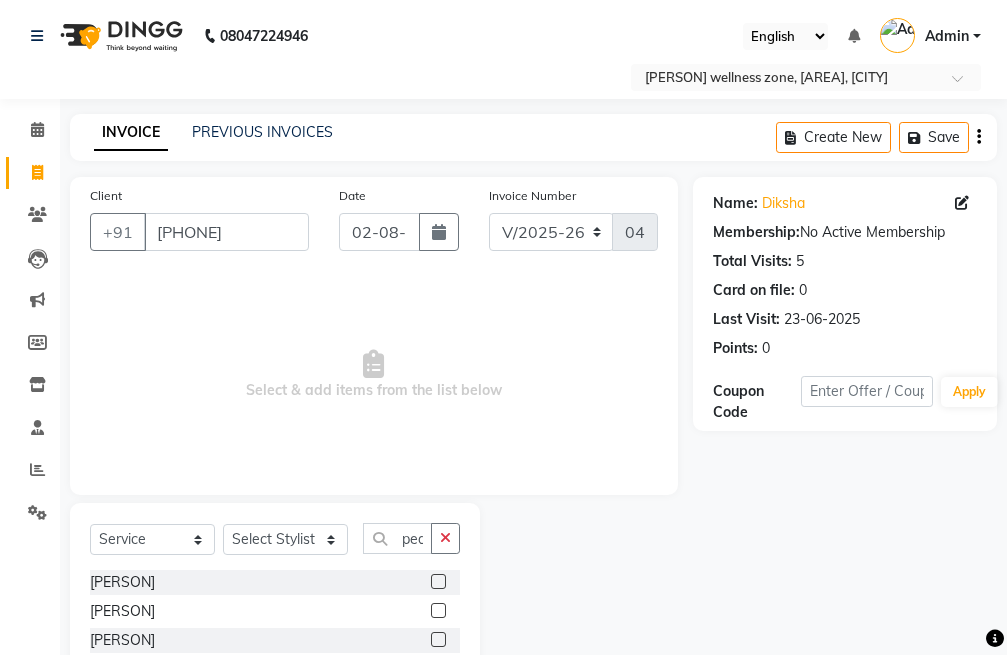 click 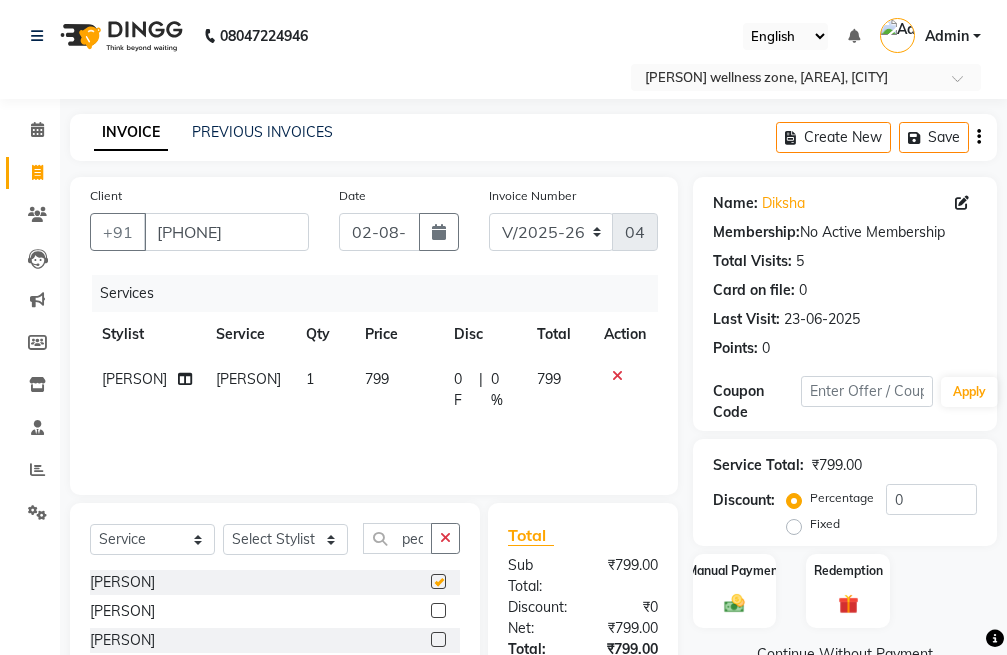 checkbox on "false" 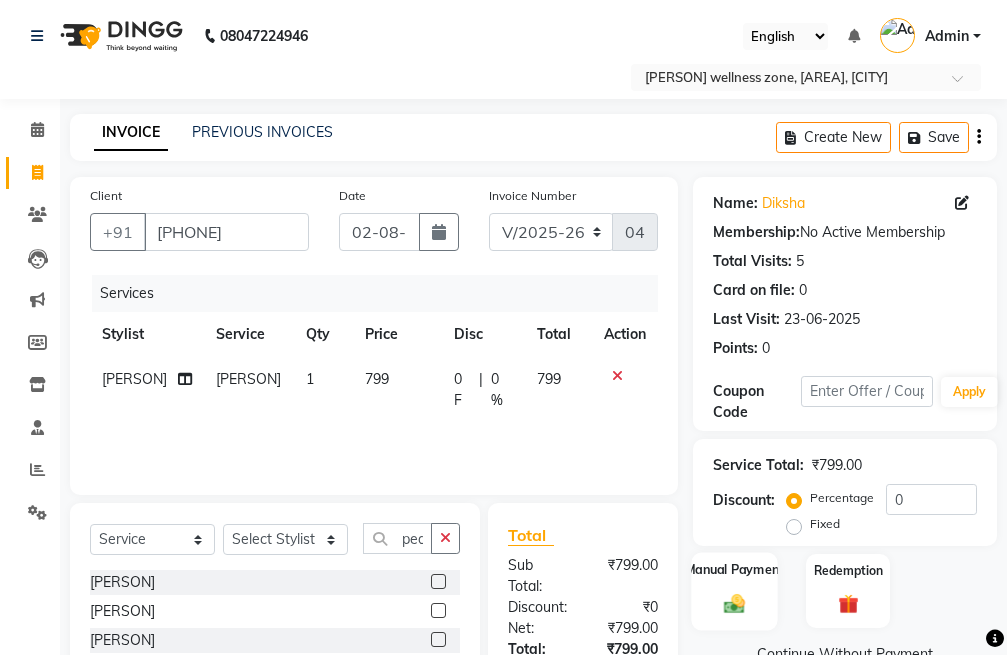 click on "Manual Payment" 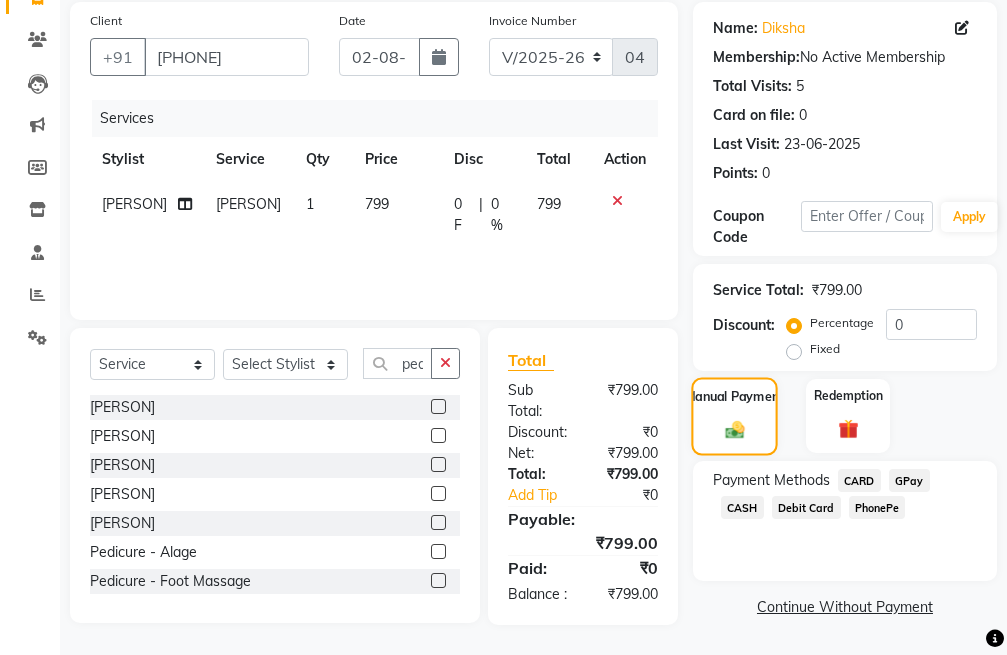 scroll, scrollTop: 198, scrollLeft: 0, axis: vertical 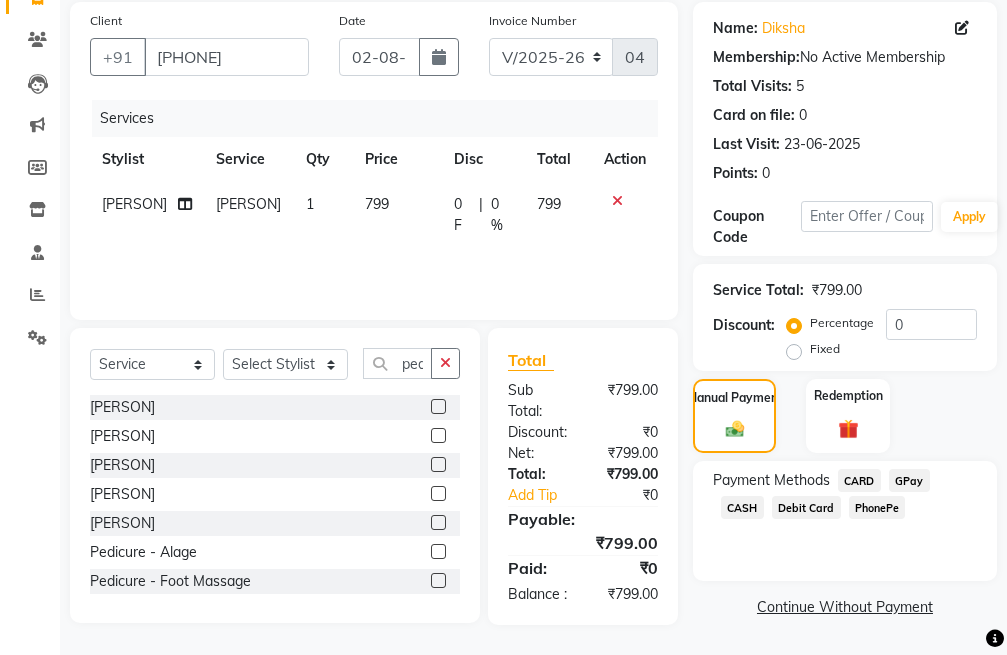 click on "GPay" 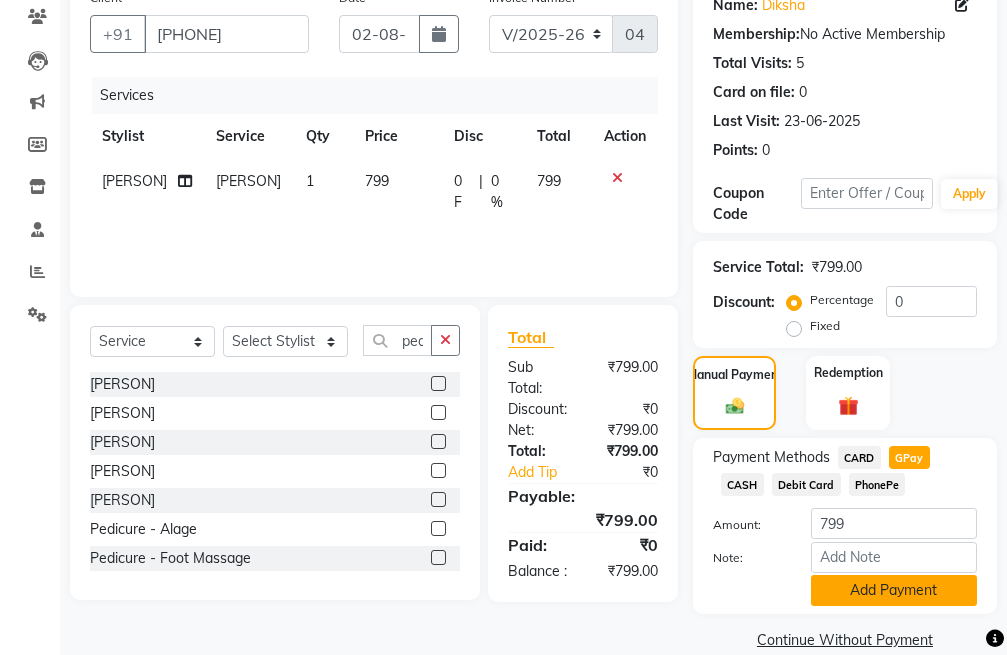 click on "Add Payment" 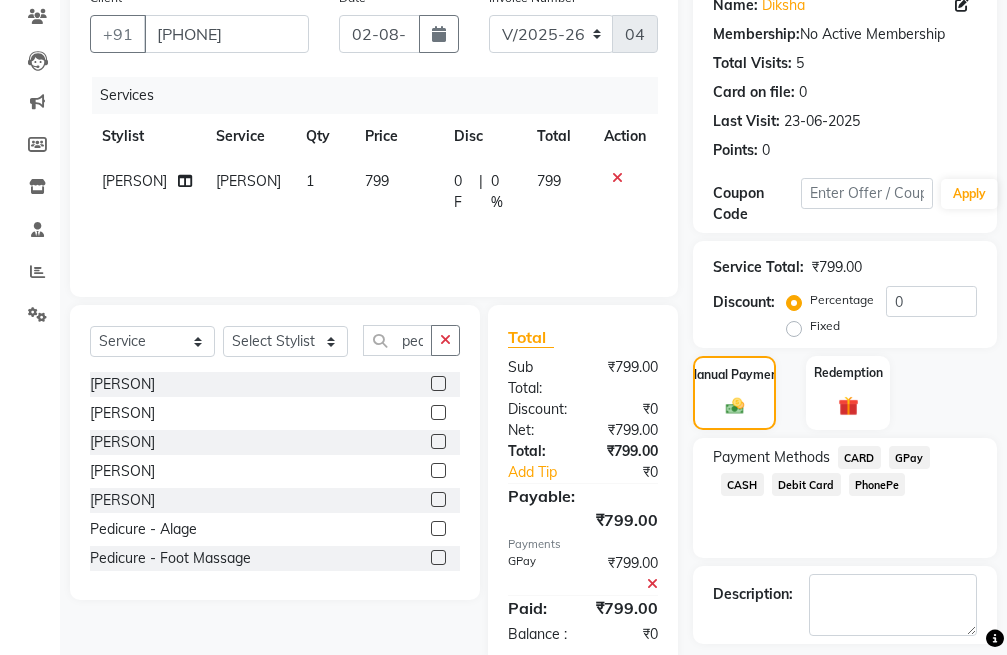 scroll, scrollTop: 285, scrollLeft: 0, axis: vertical 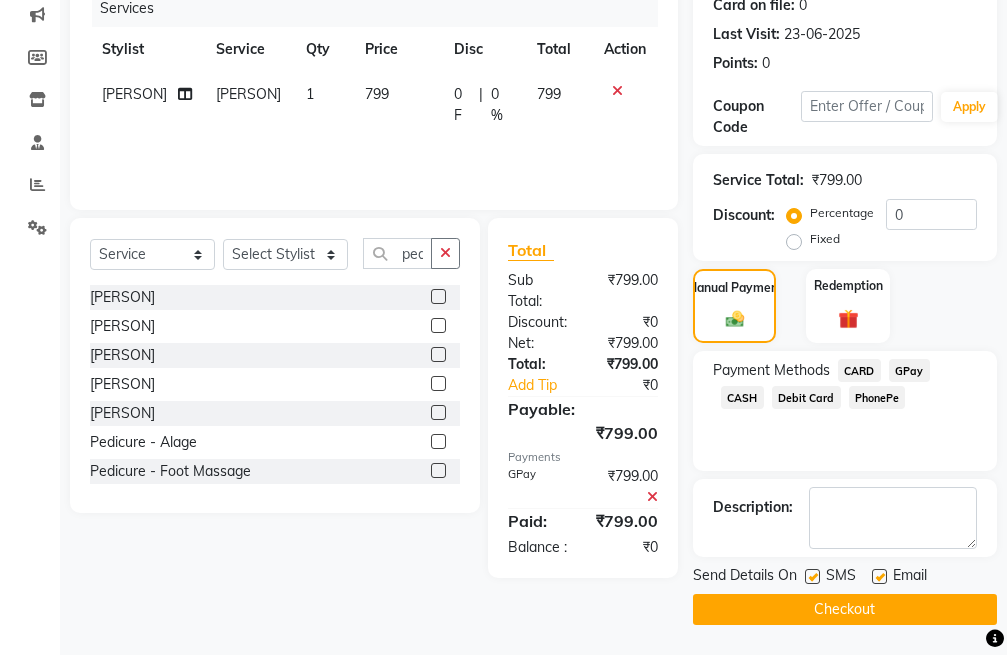 click on "Checkout" 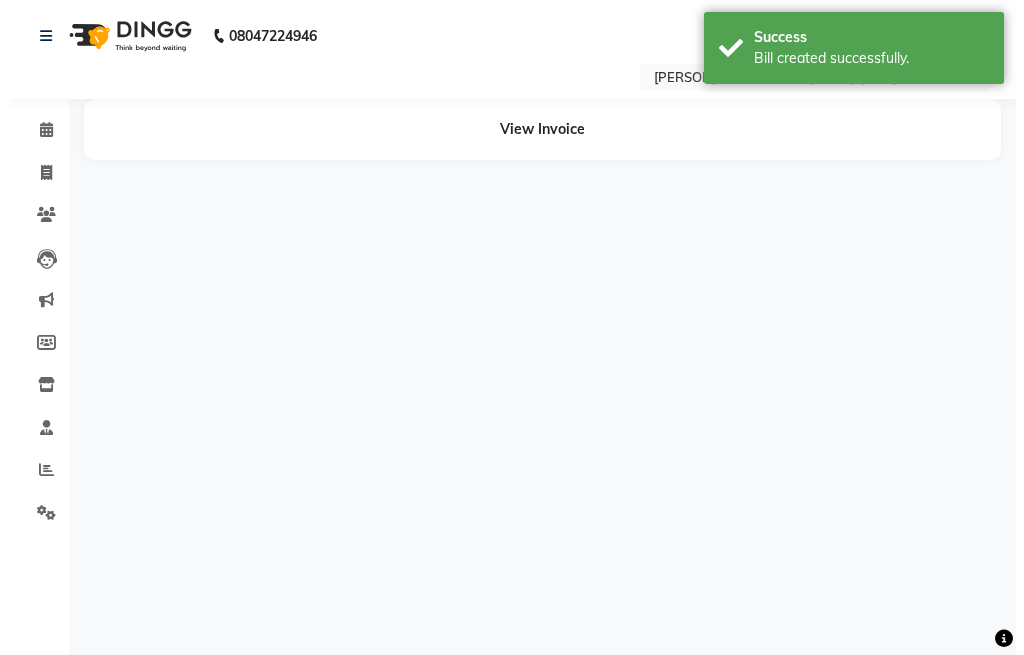 scroll, scrollTop: 0, scrollLeft: 0, axis: both 